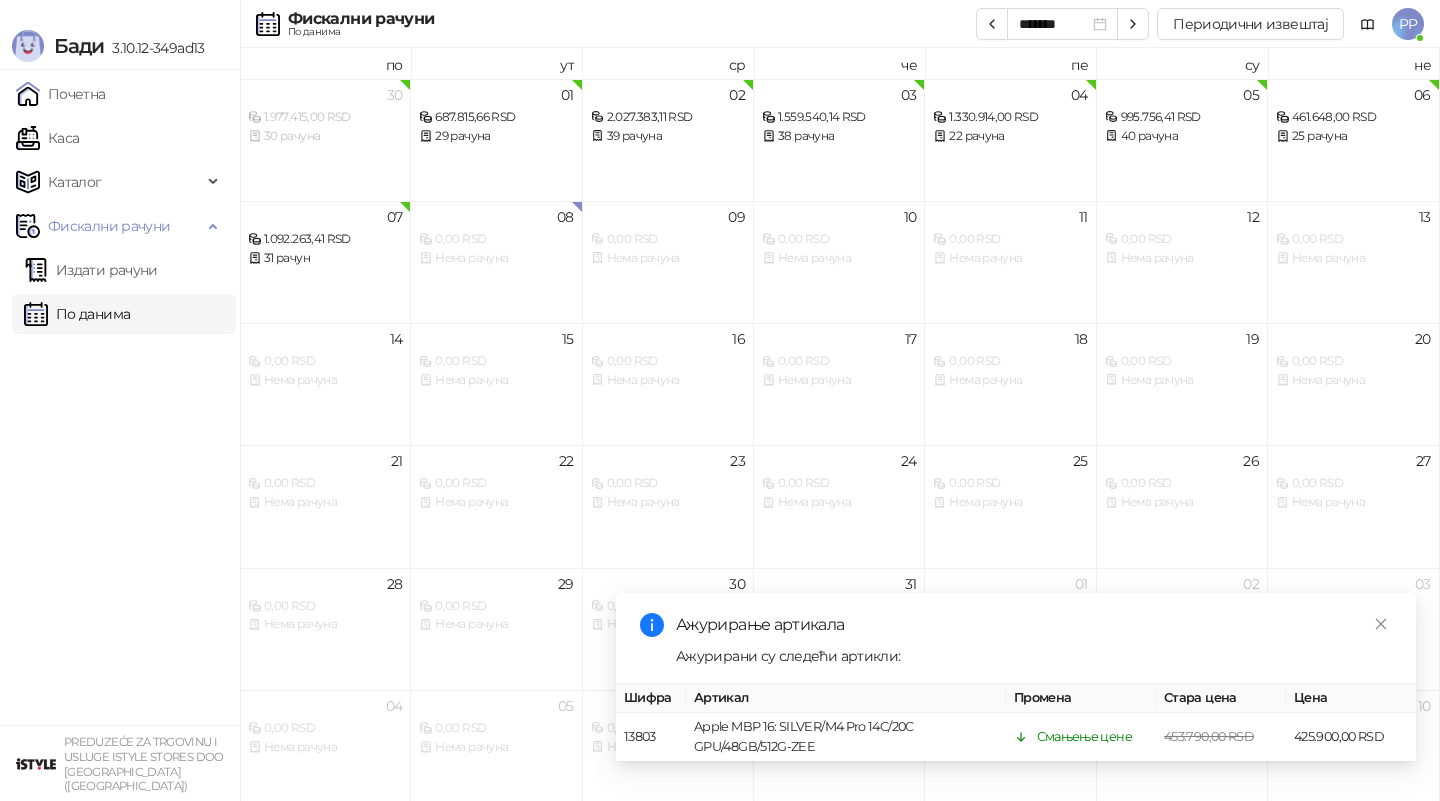 scroll, scrollTop: 0, scrollLeft: 0, axis: both 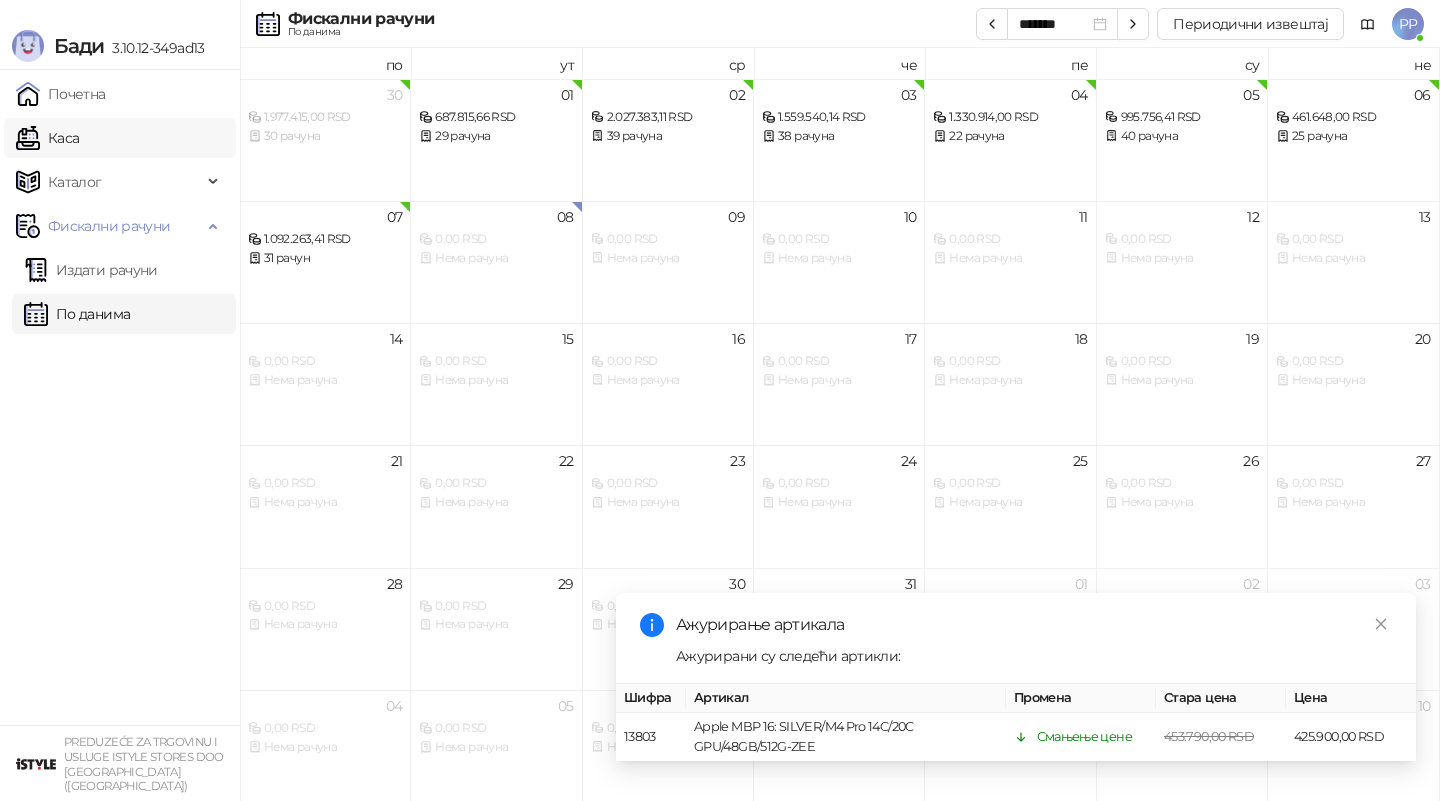 click on "Каса" at bounding box center (47, 138) 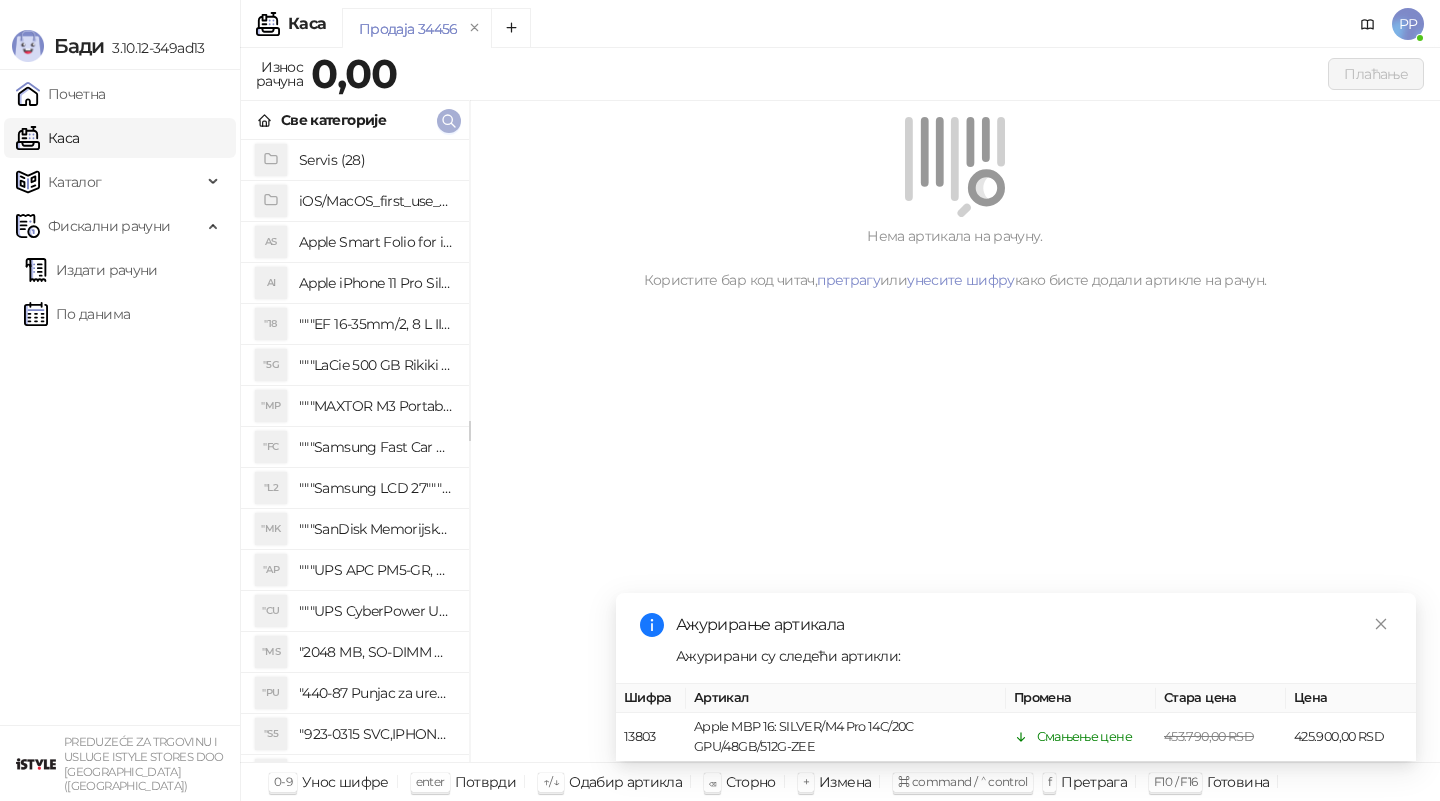 click 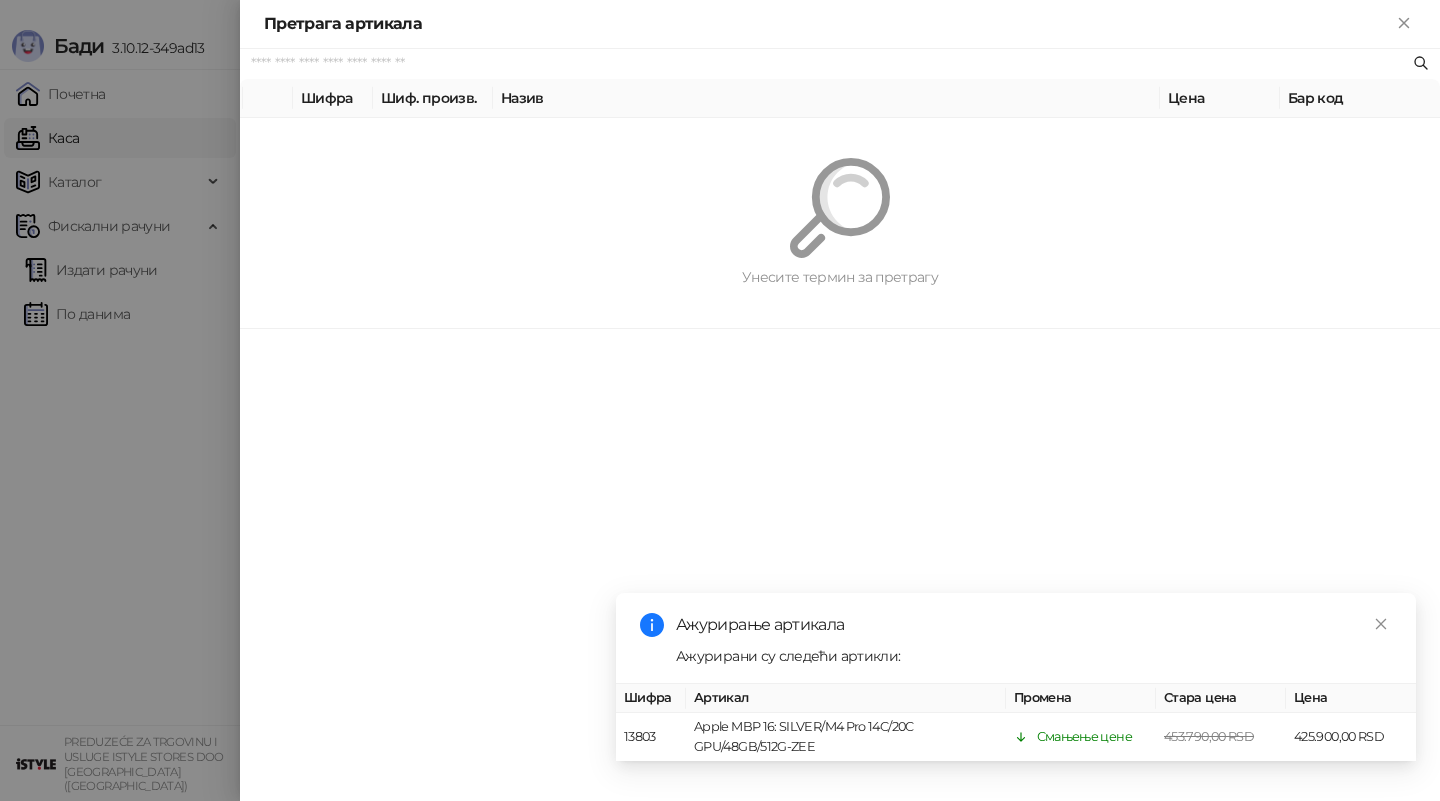 paste on "*********" 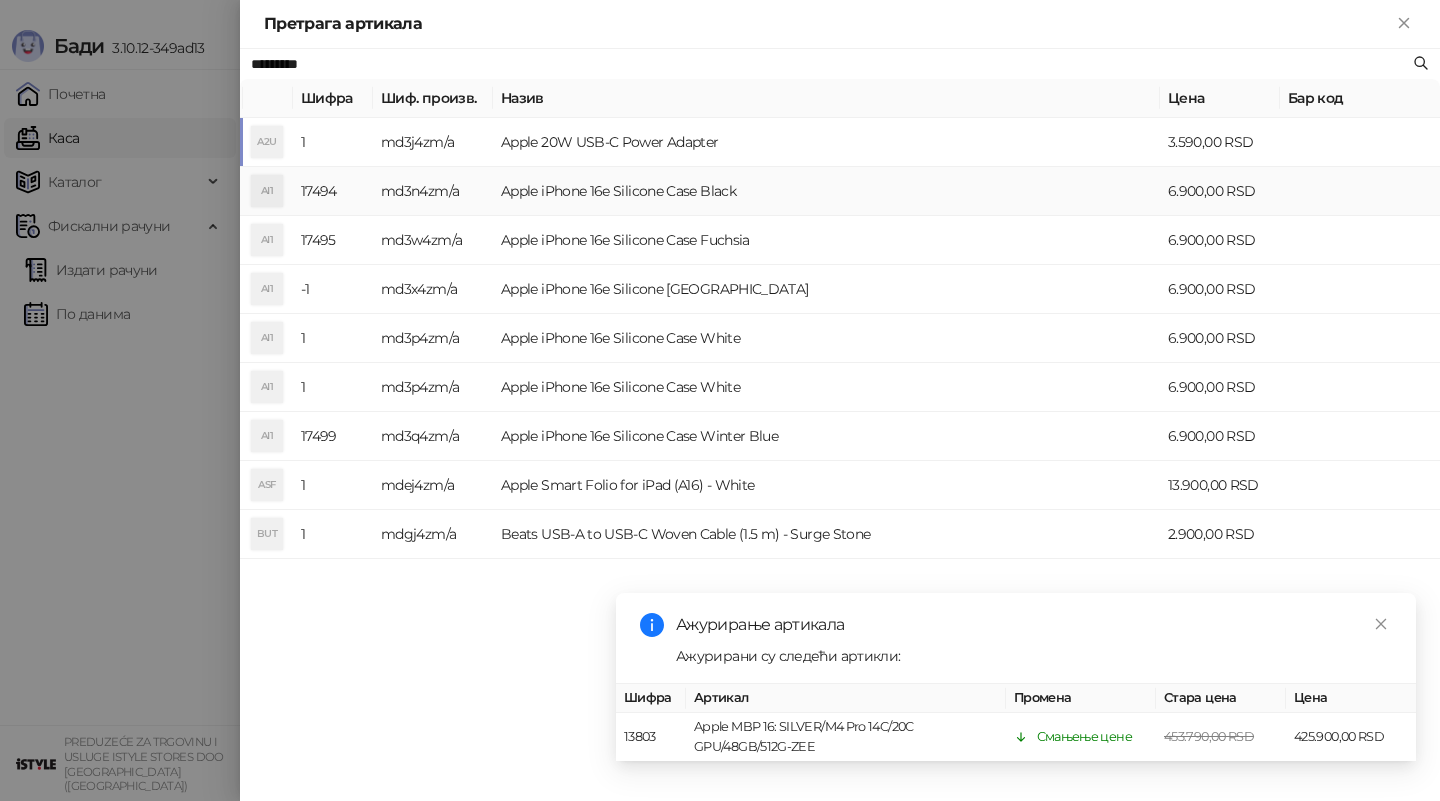 type on "*********" 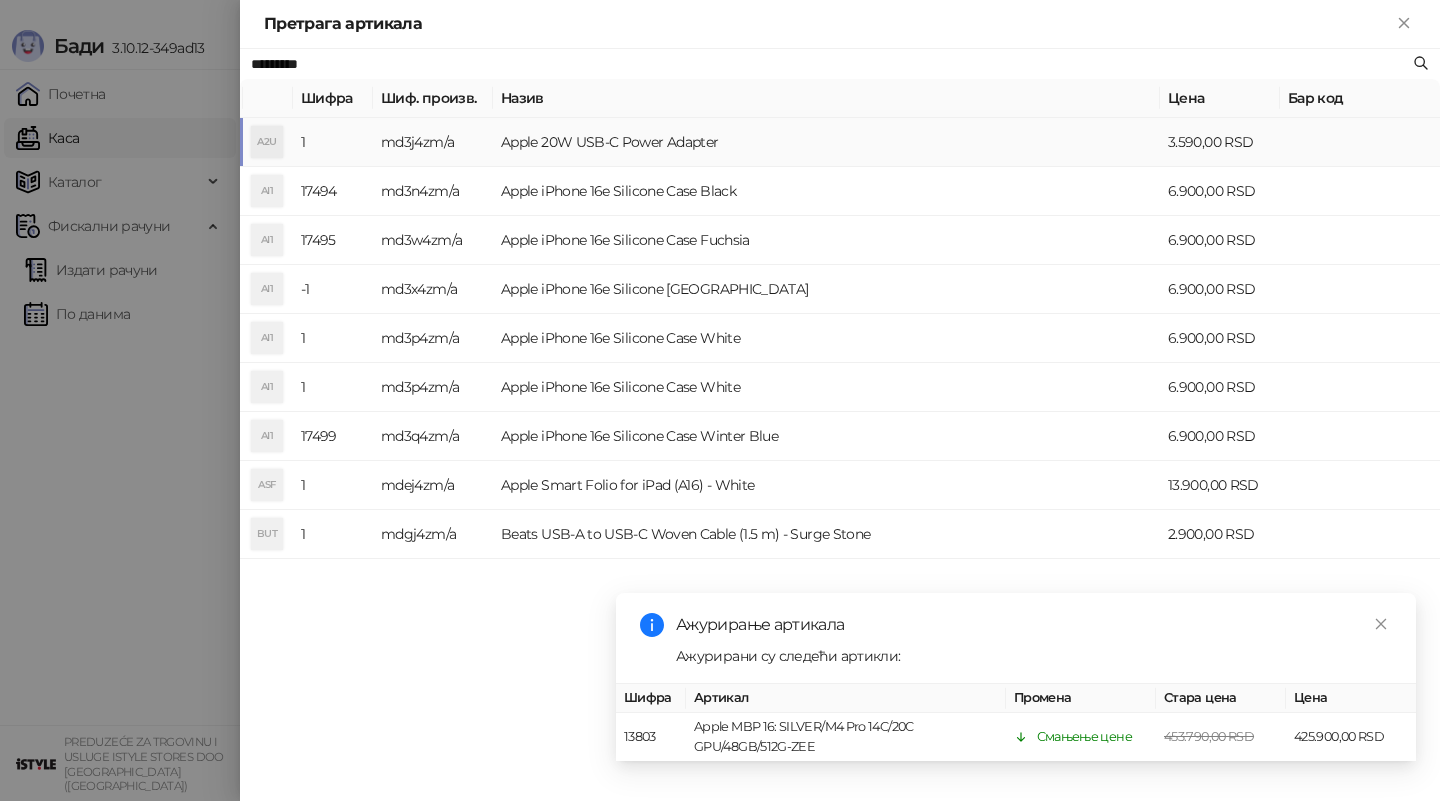 click on "Apple 20W USB-C Power Adapter" at bounding box center [826, 142] 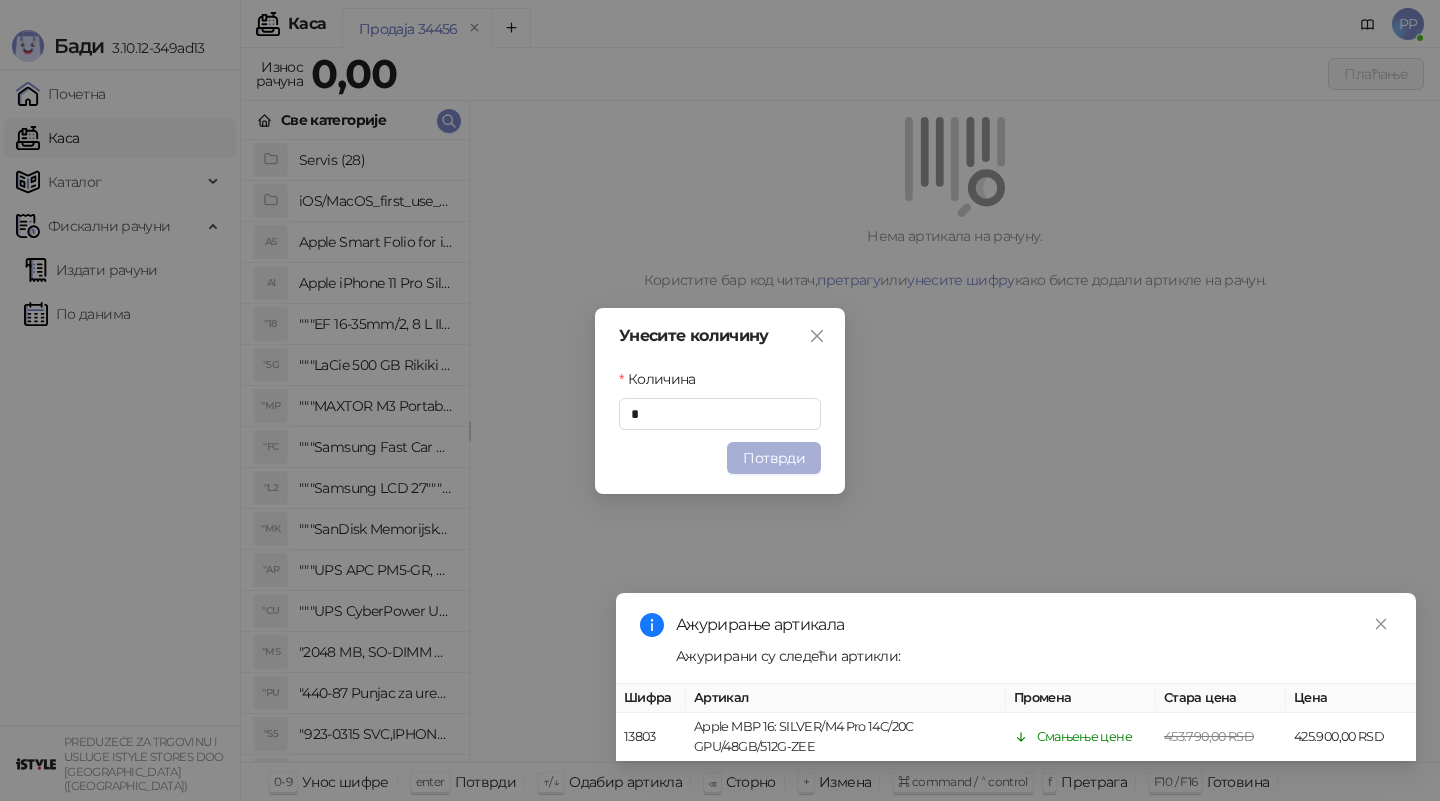 click on "Потврди" at bounding box center (774, 458) 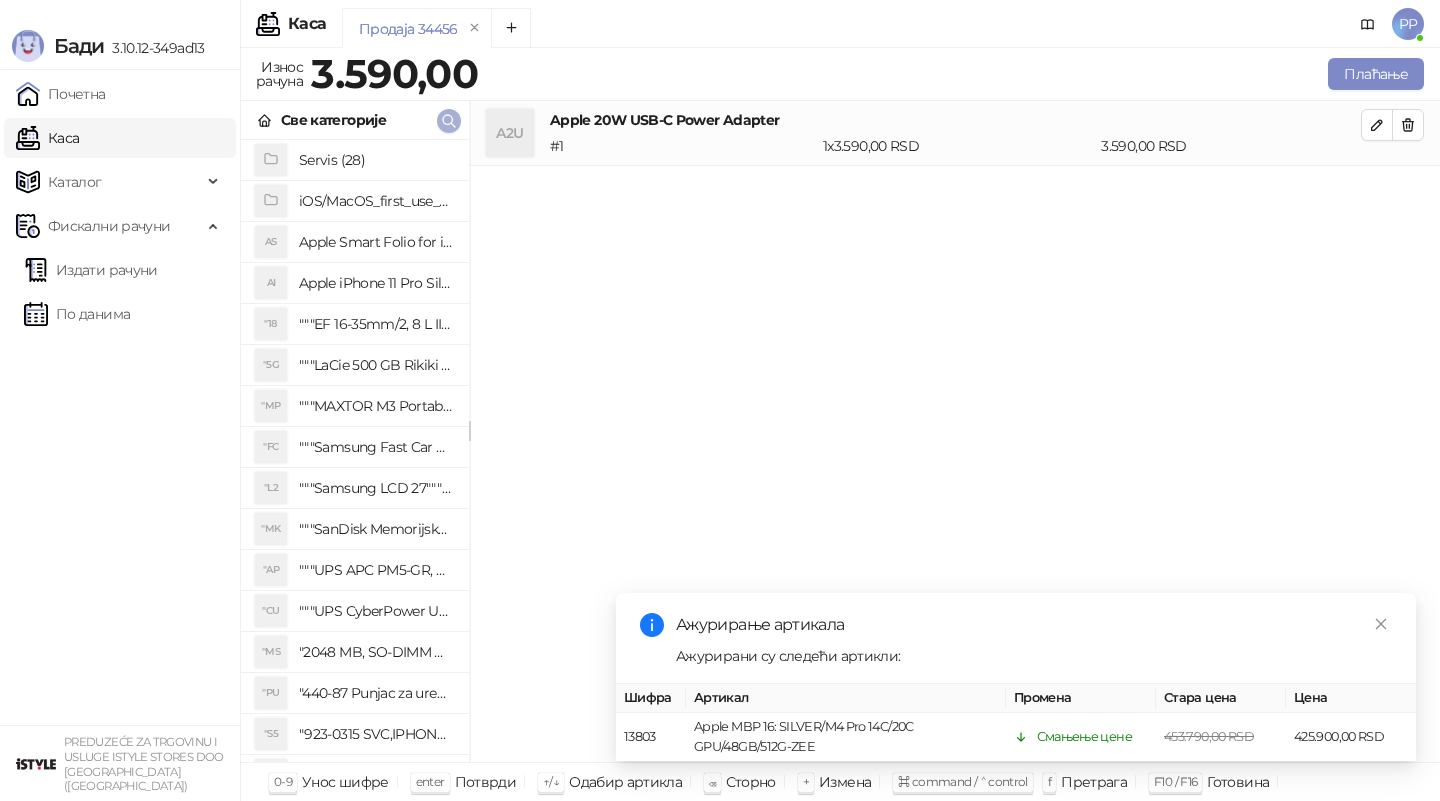 click 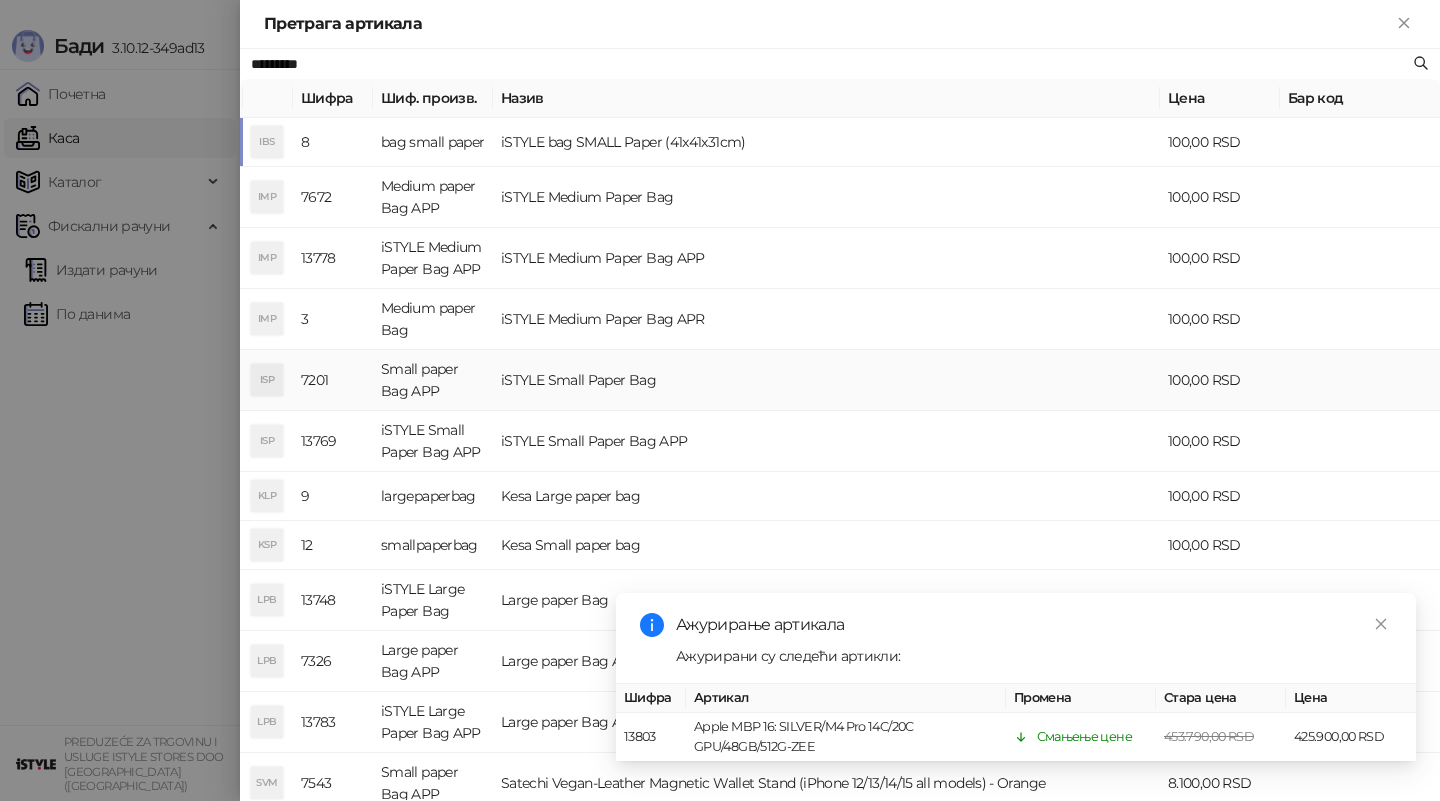 type on "*********" 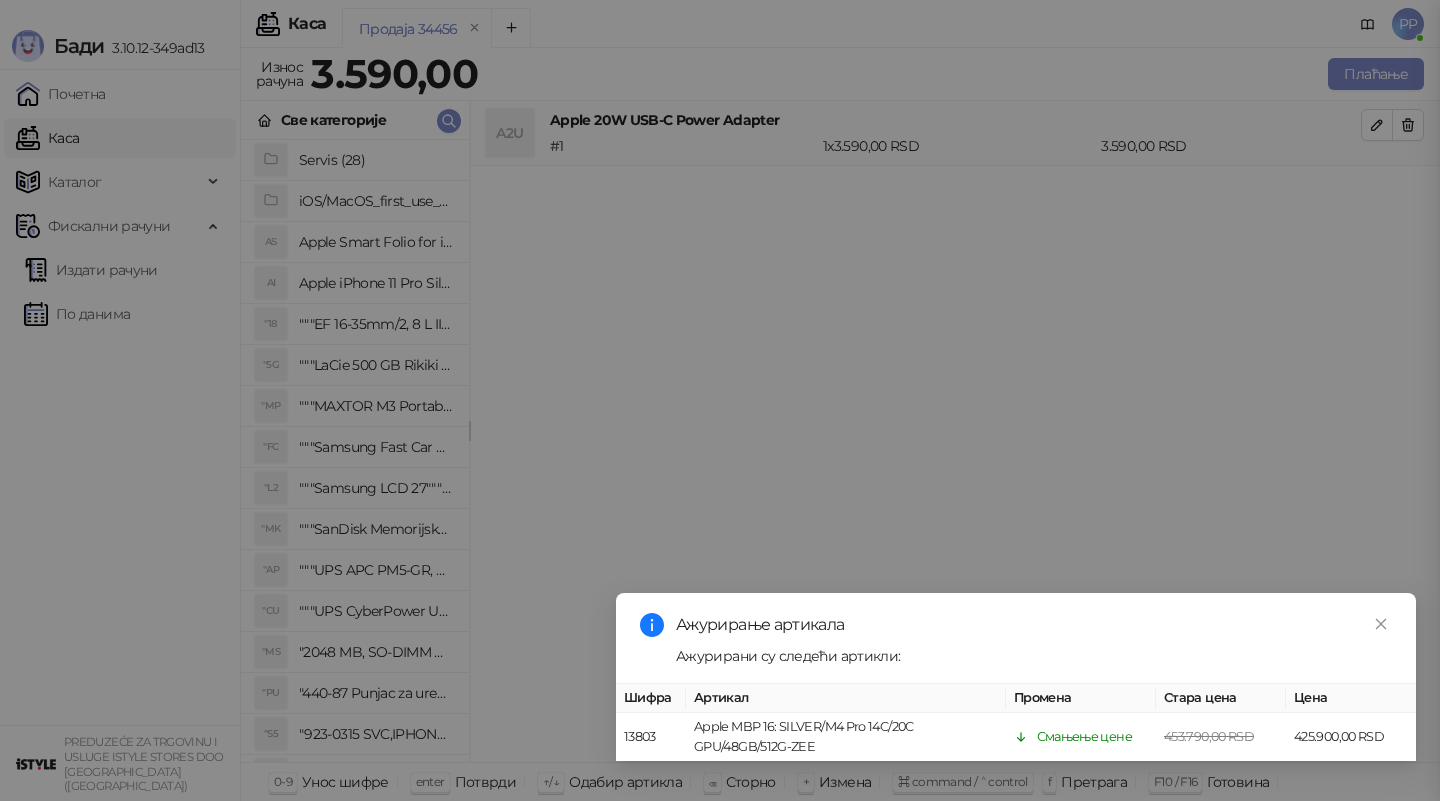 click on "Унесите количину Количина * Потврди" at bounding box center (720, 400) 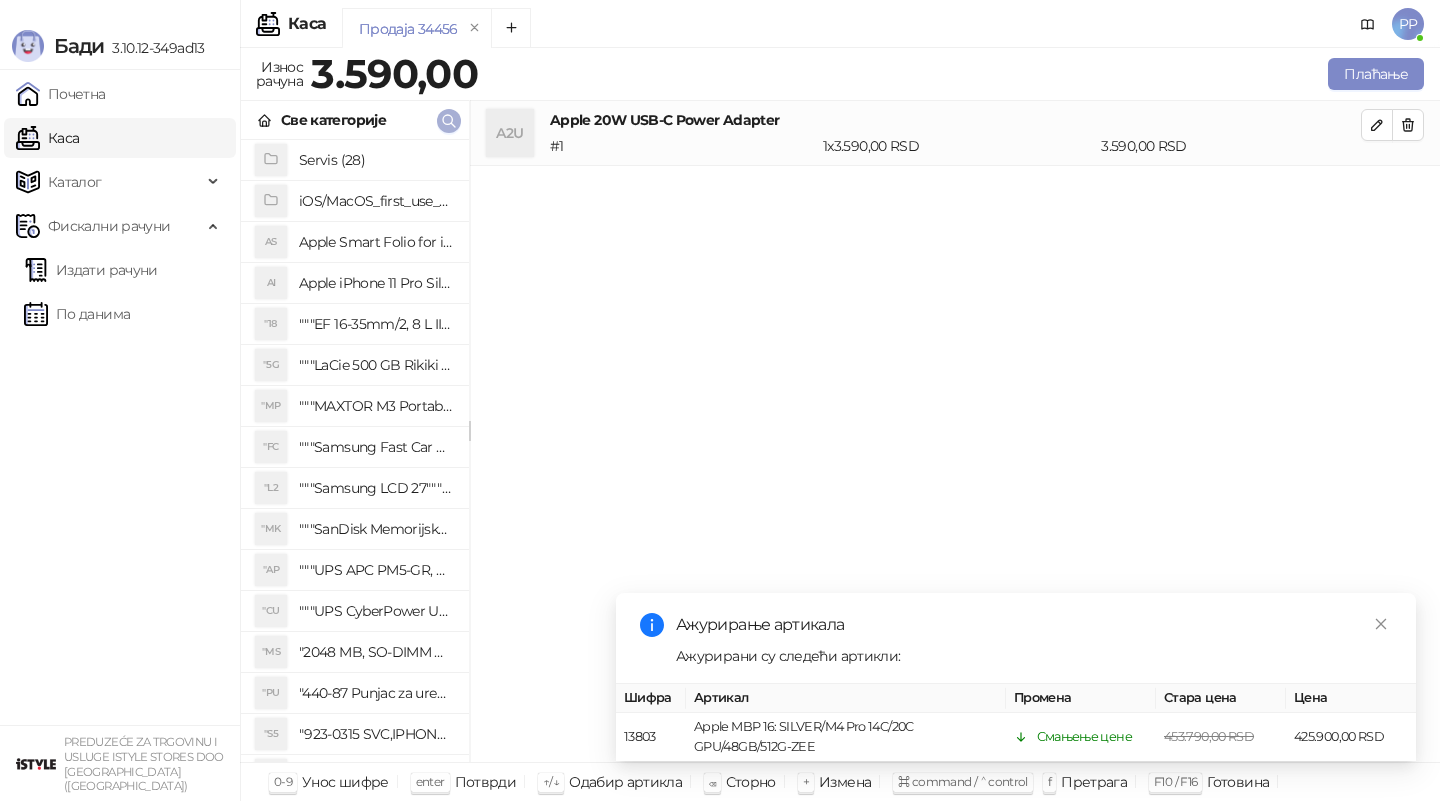click 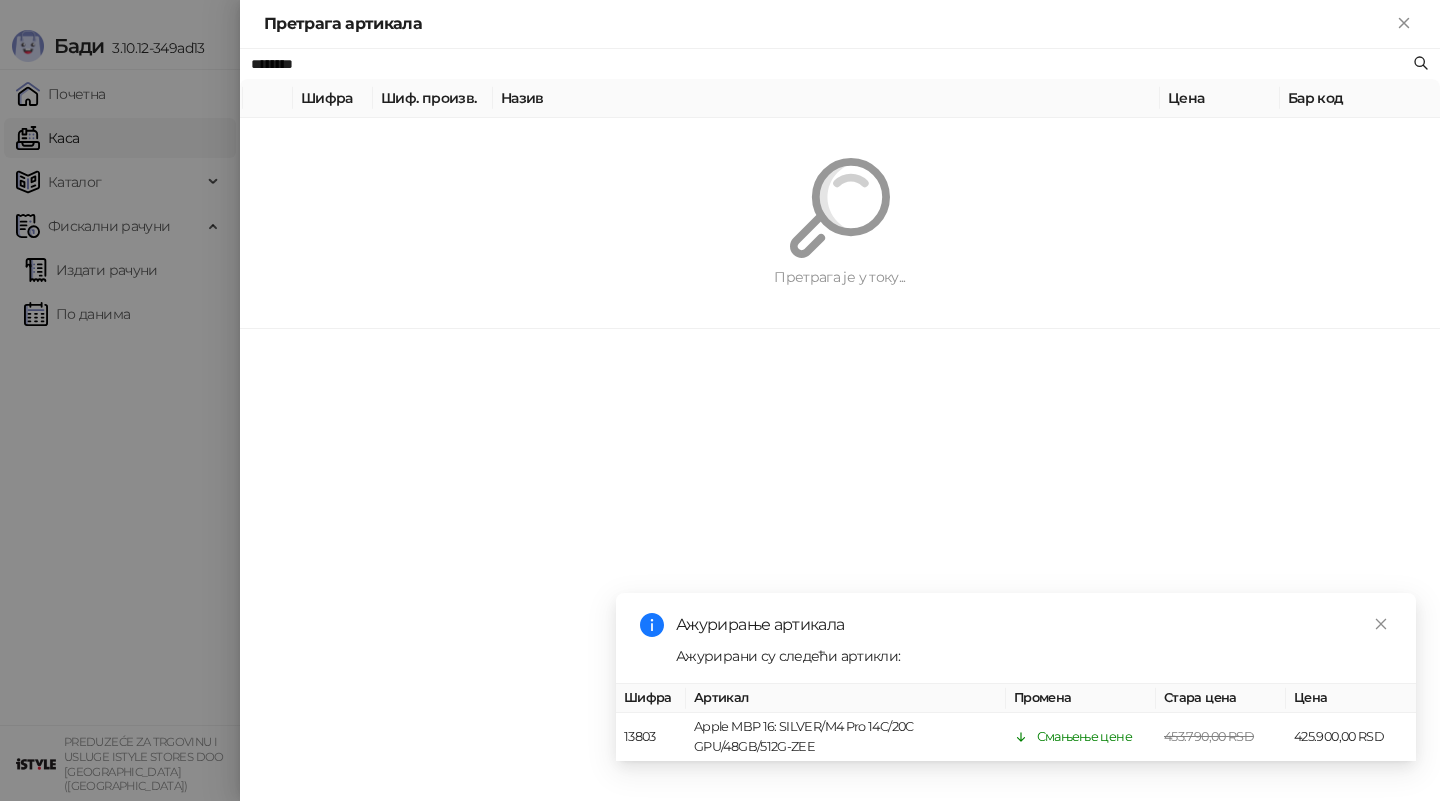 type on "*********" 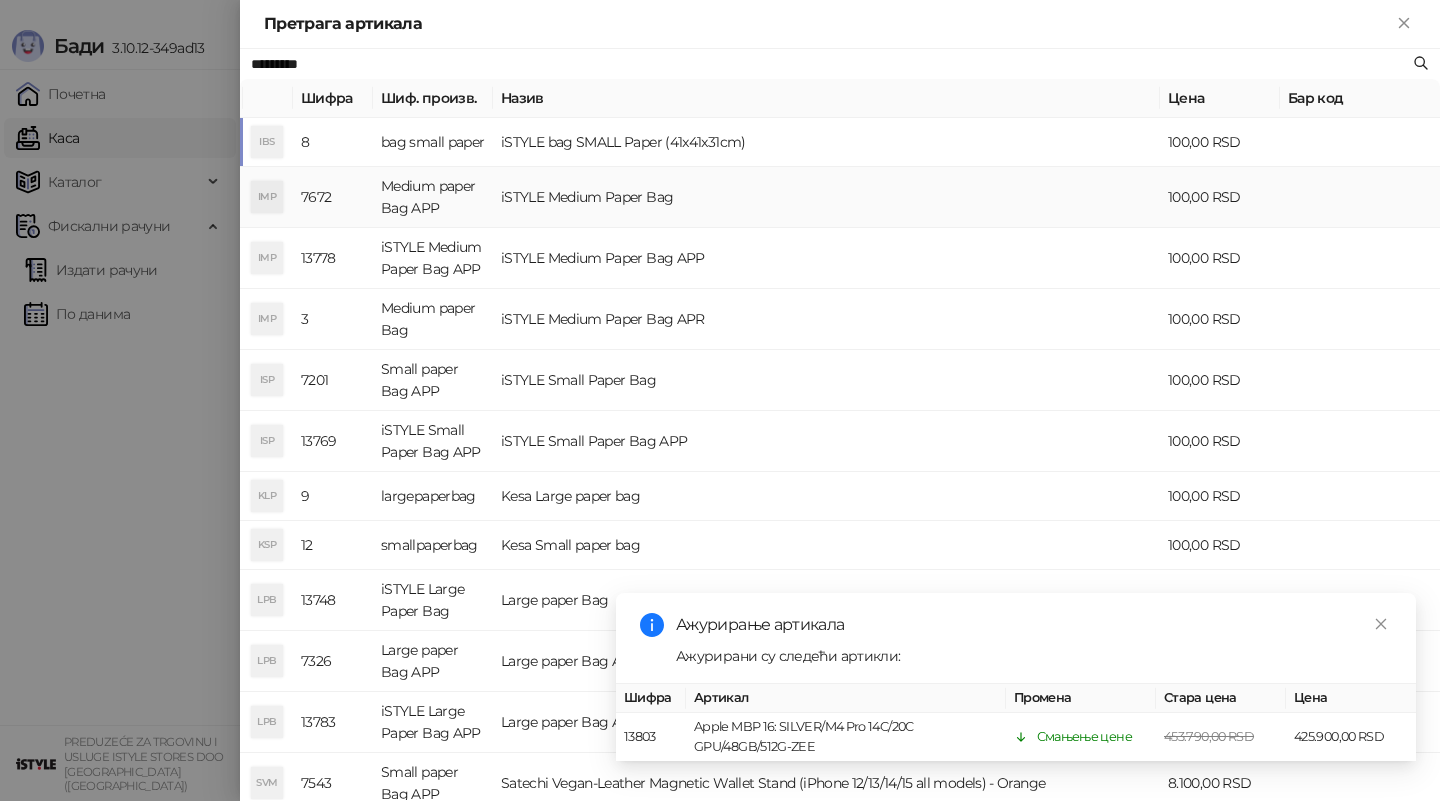 click on "iSTYLE Medium Paper Bag" at bounding box center (826, 197) 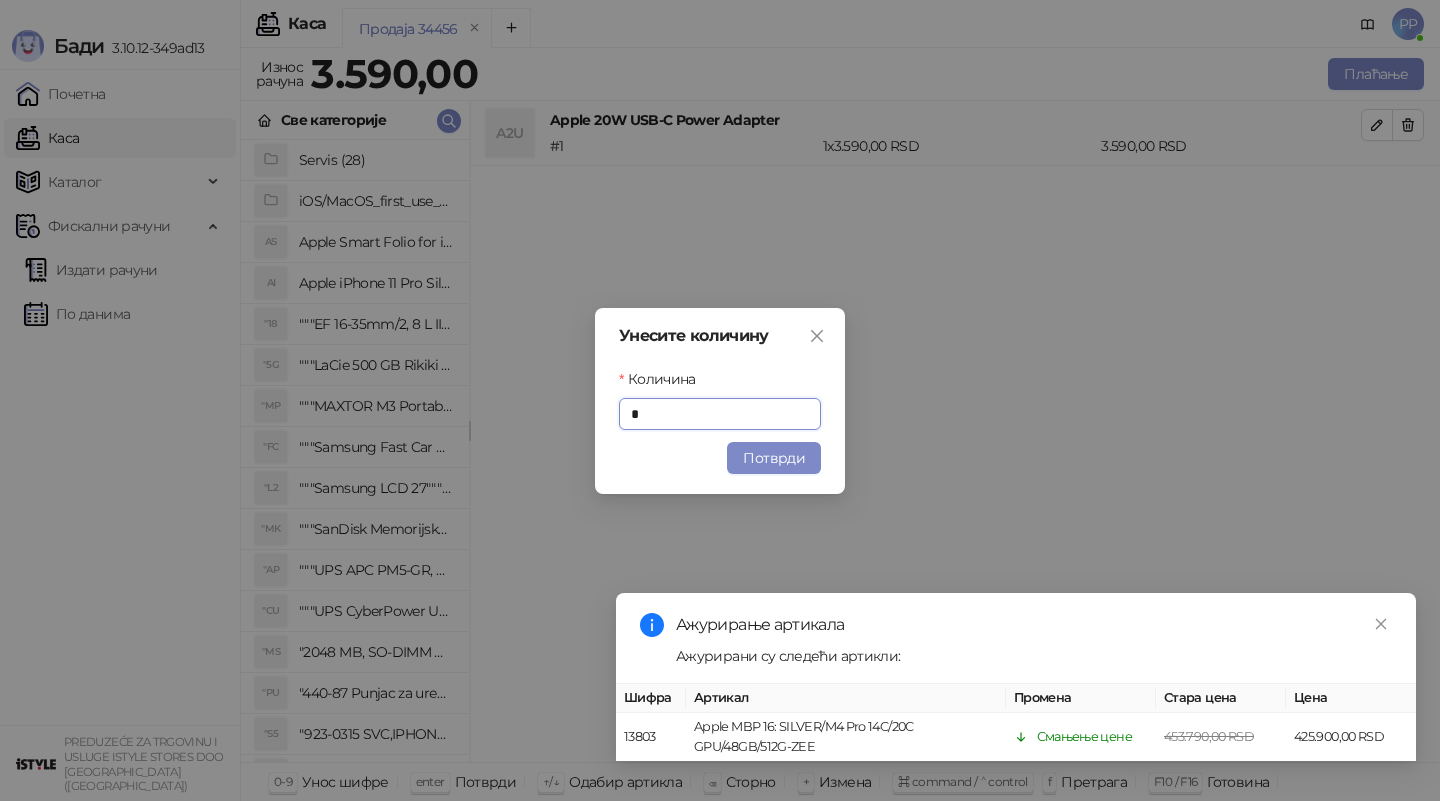 click on "Унесите количину Количина * Потврди" at bounding box center [720, 400] 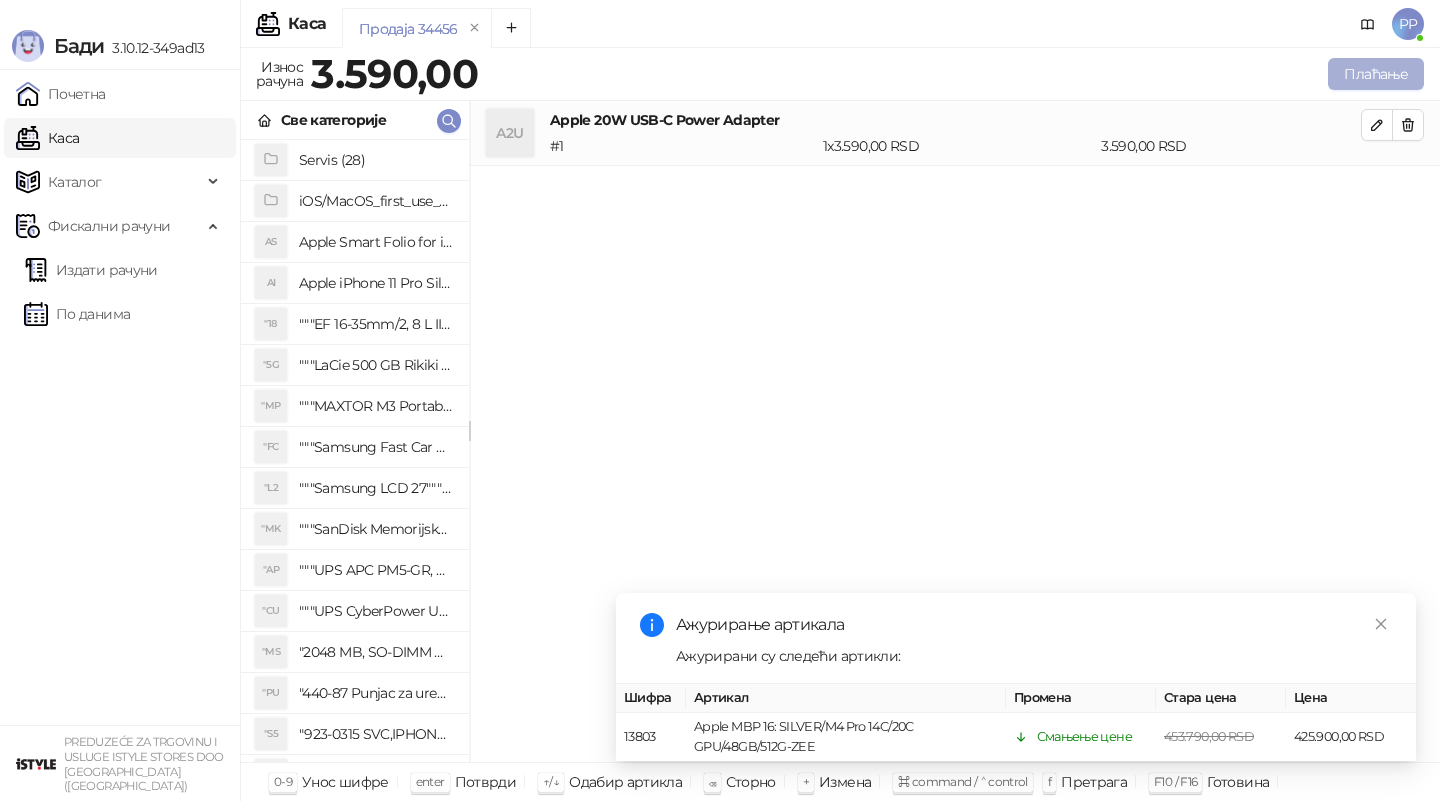 click on "Плаћање" at bounding box center (1376, 74) 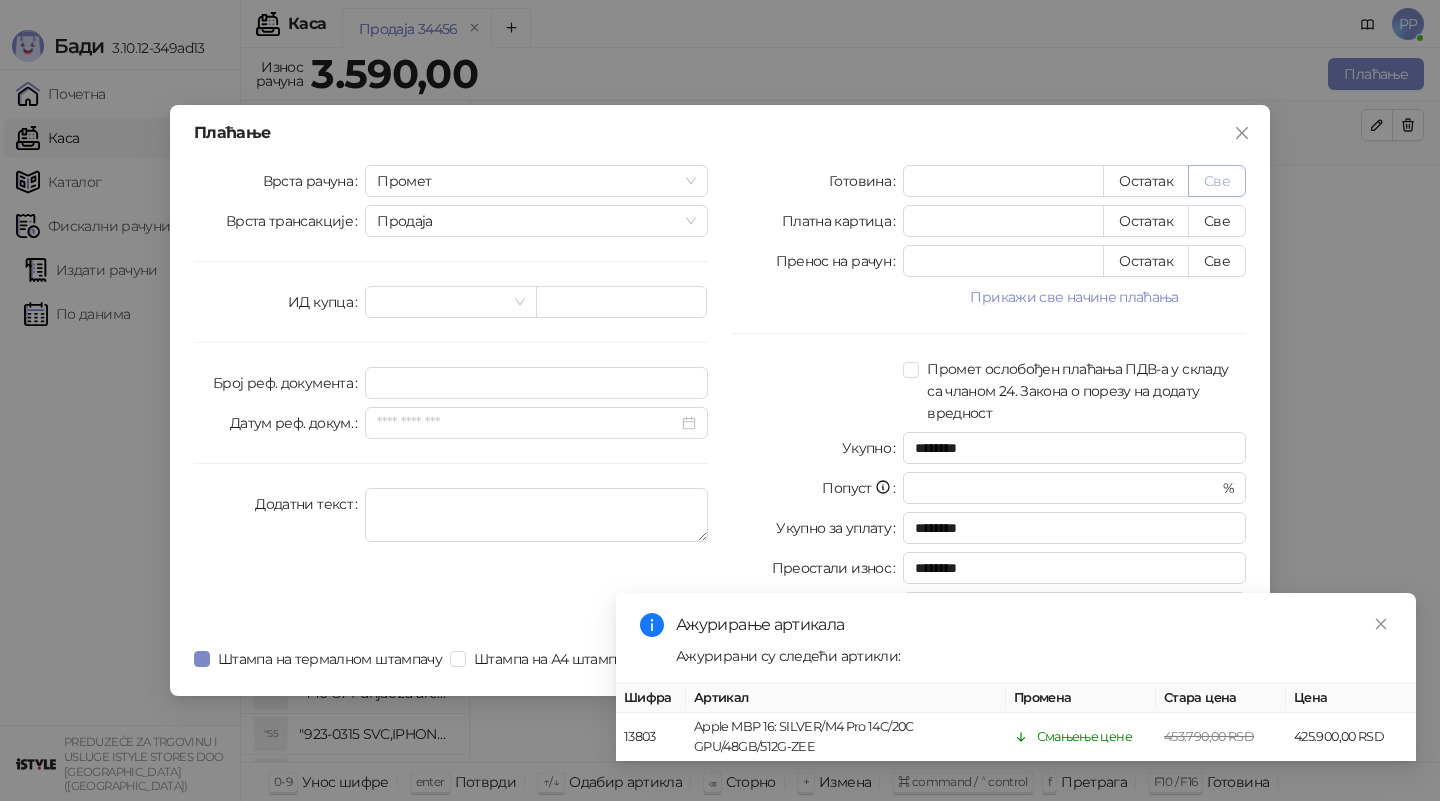 click on "Све" at bounding box center (1217, 181) 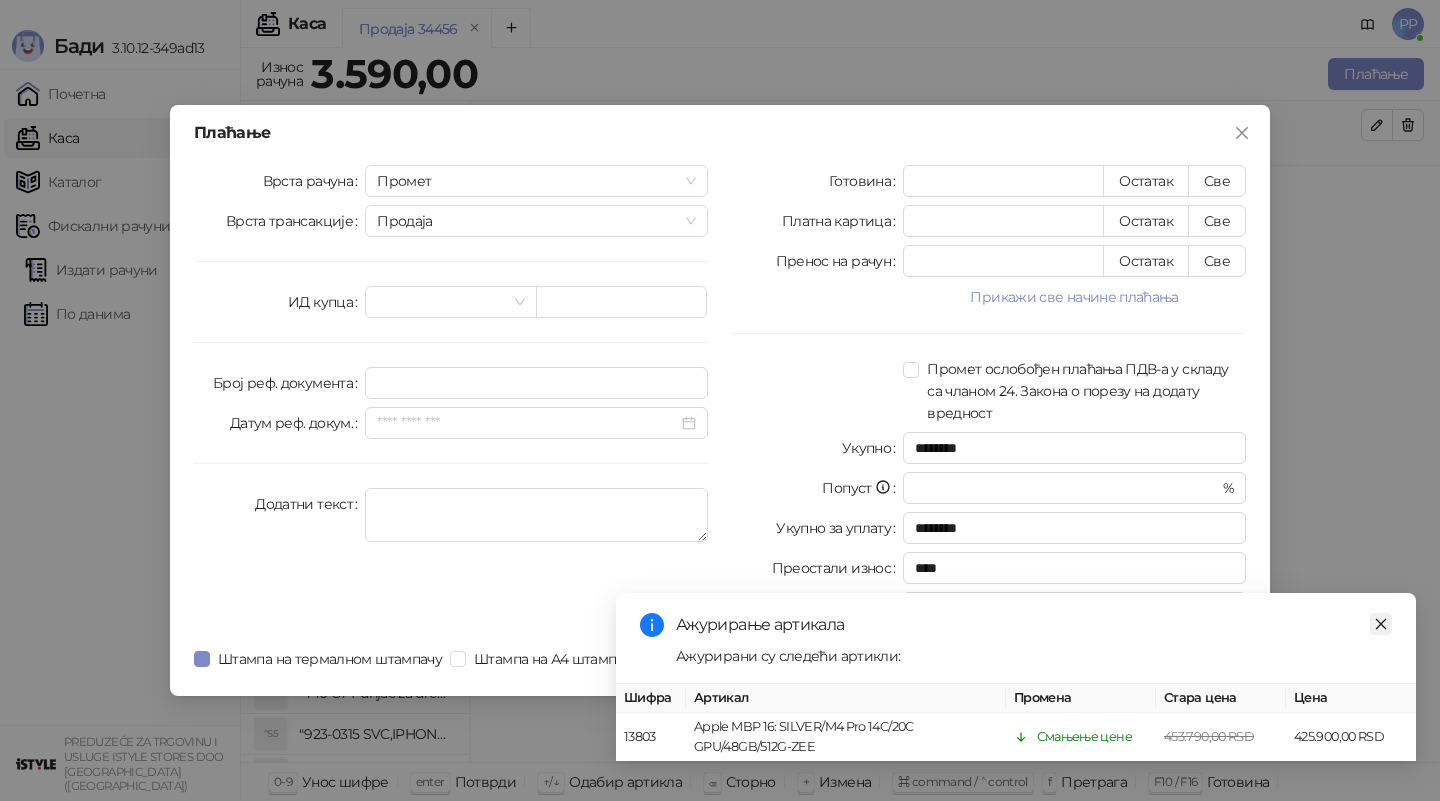 click 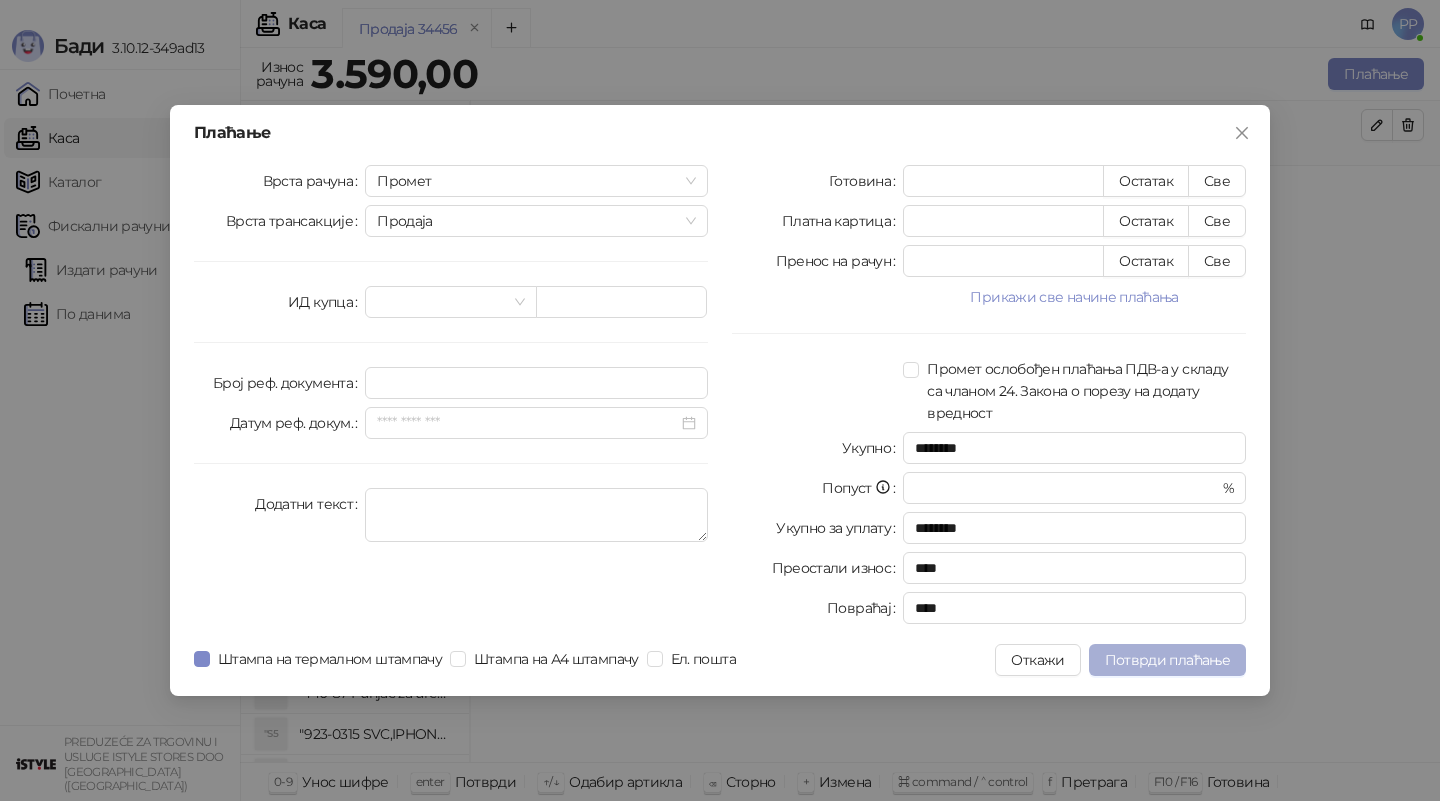 click on "Потврди плаћање" at bounding box center [1167, 660] 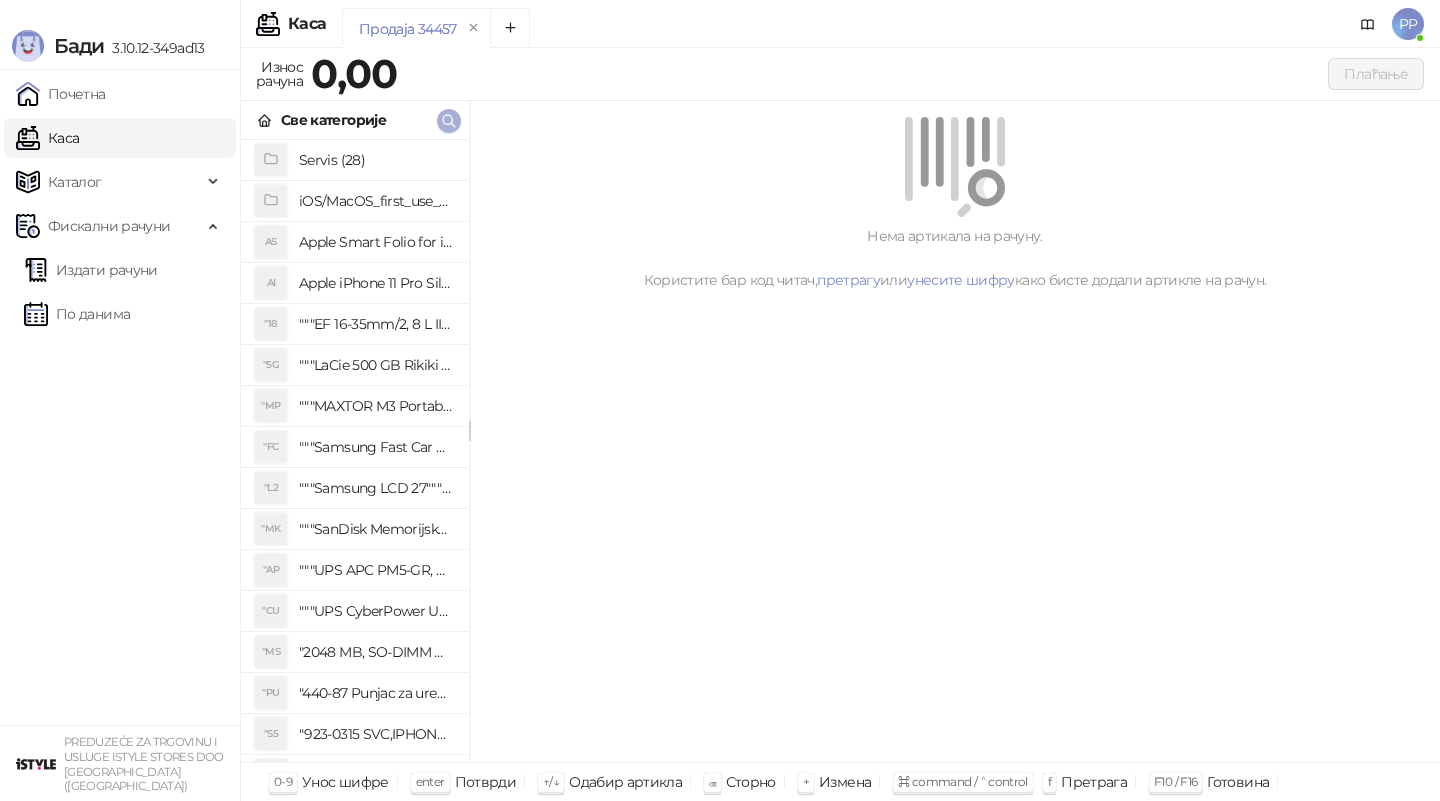 click 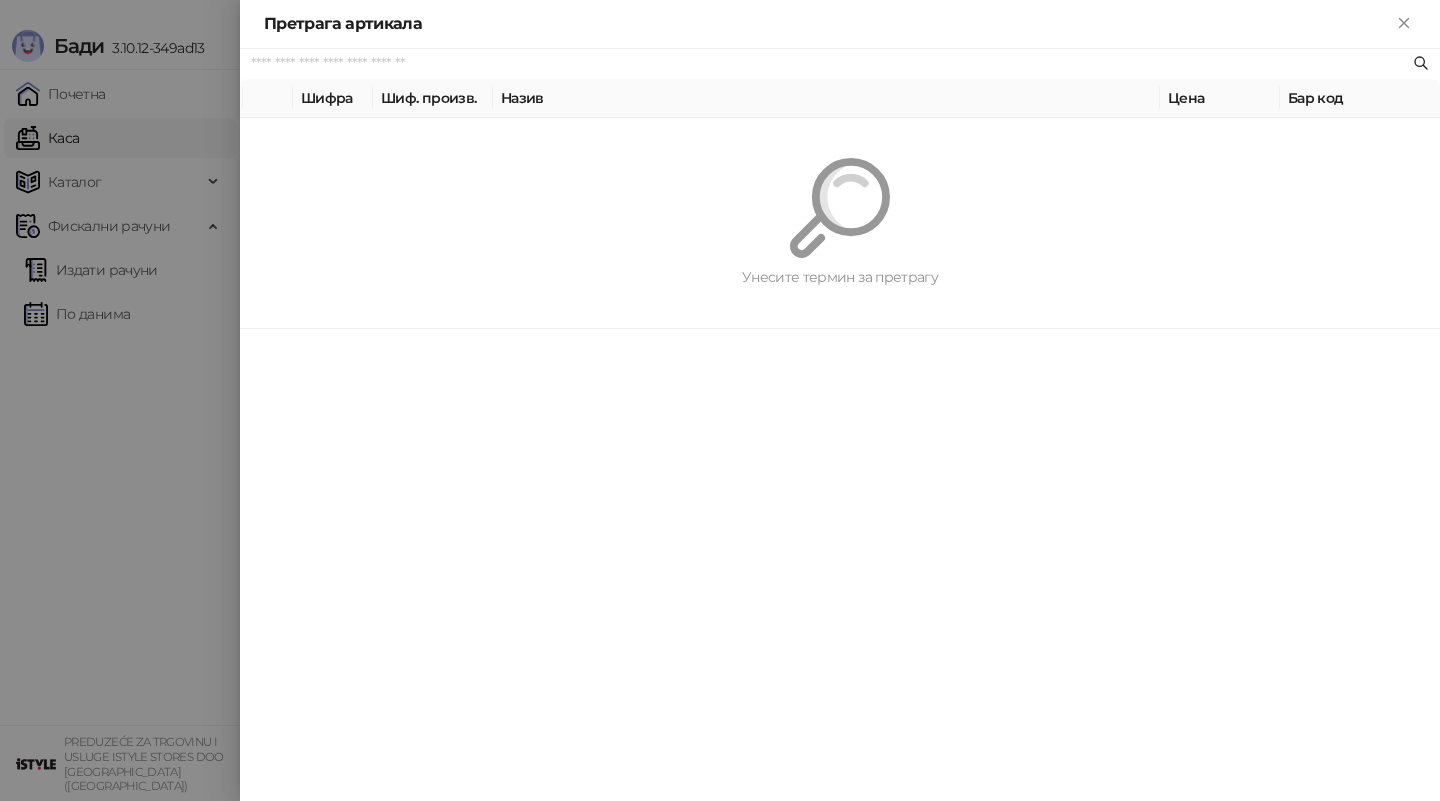 paste on "**********" 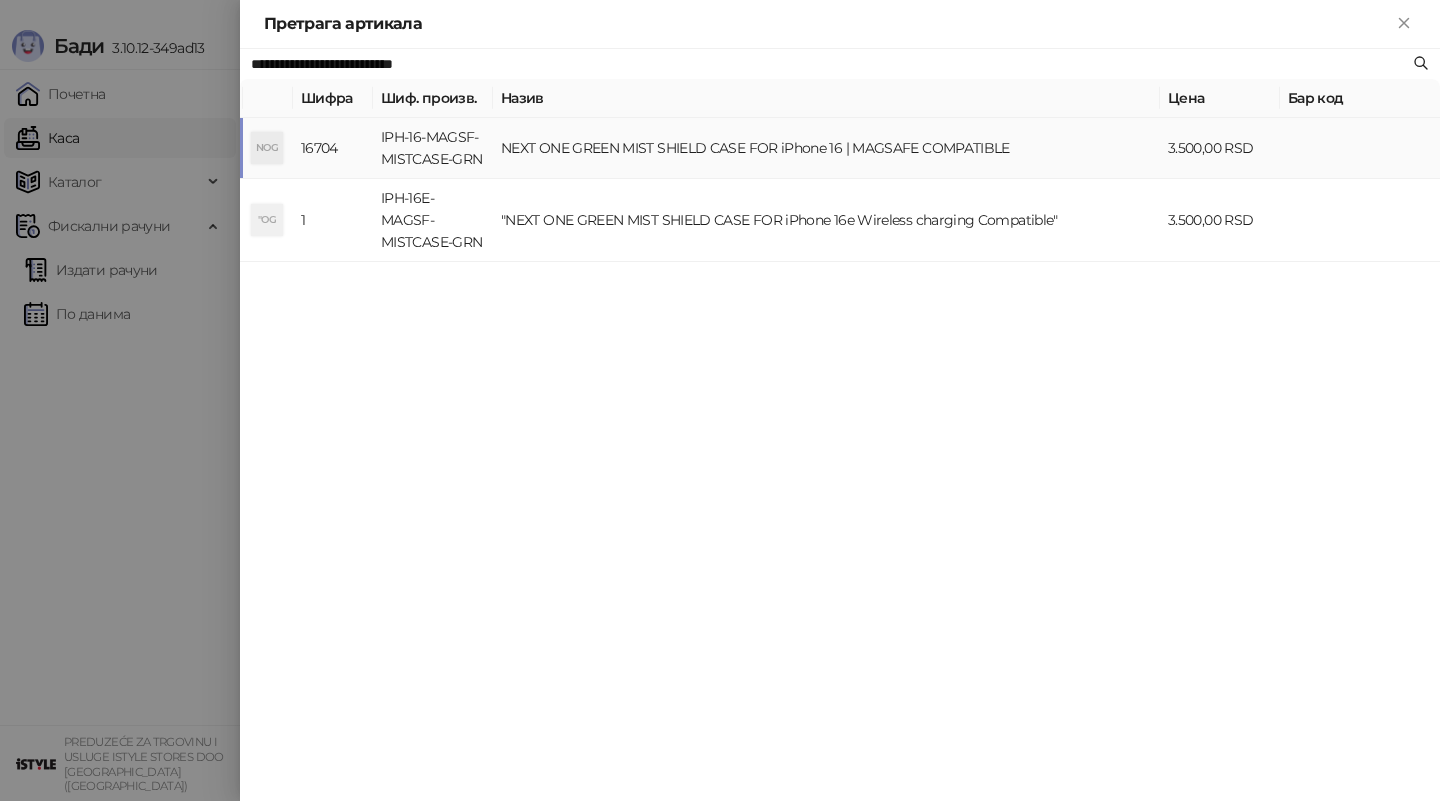 type on "**********" 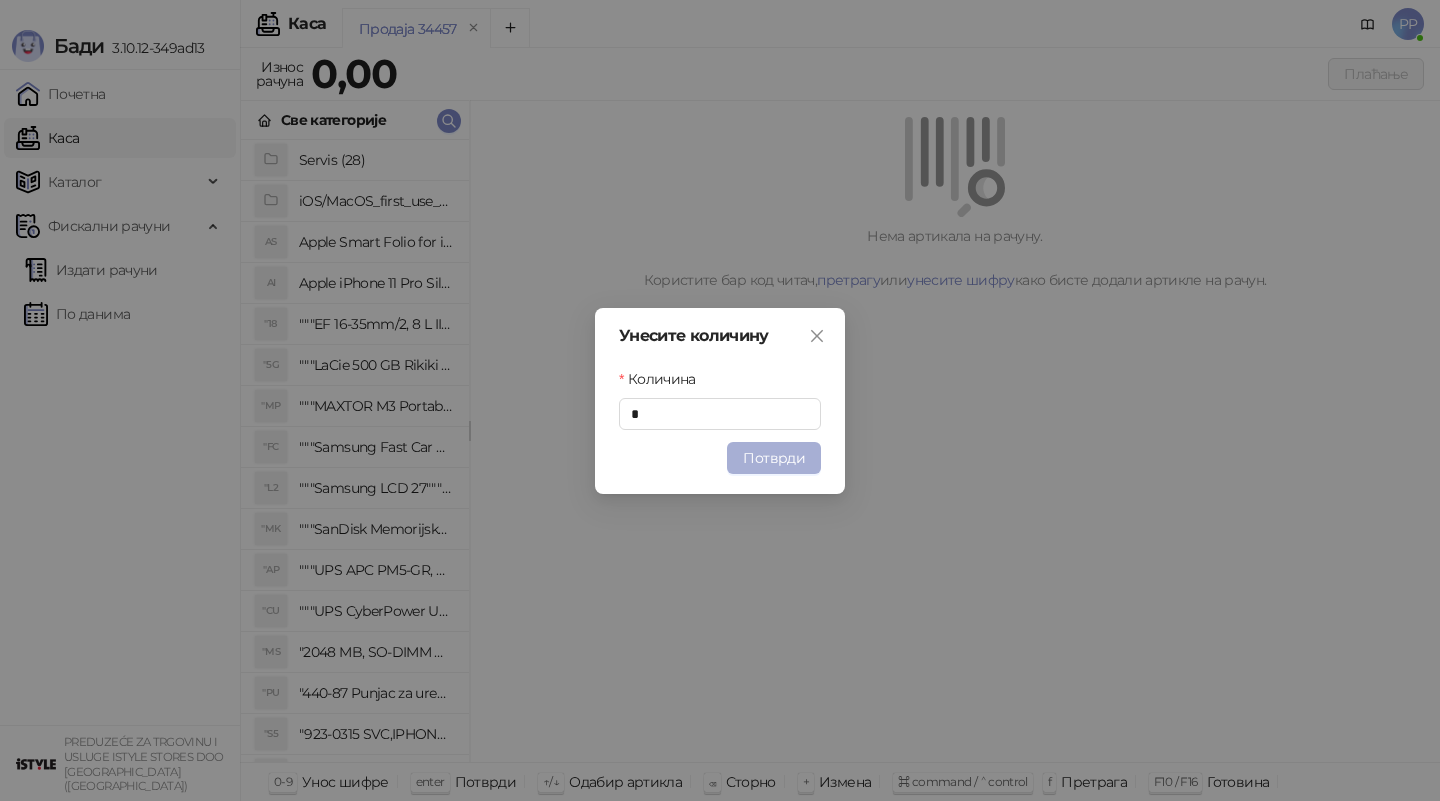 click on "Потврди" at bounding box center [774, 458] 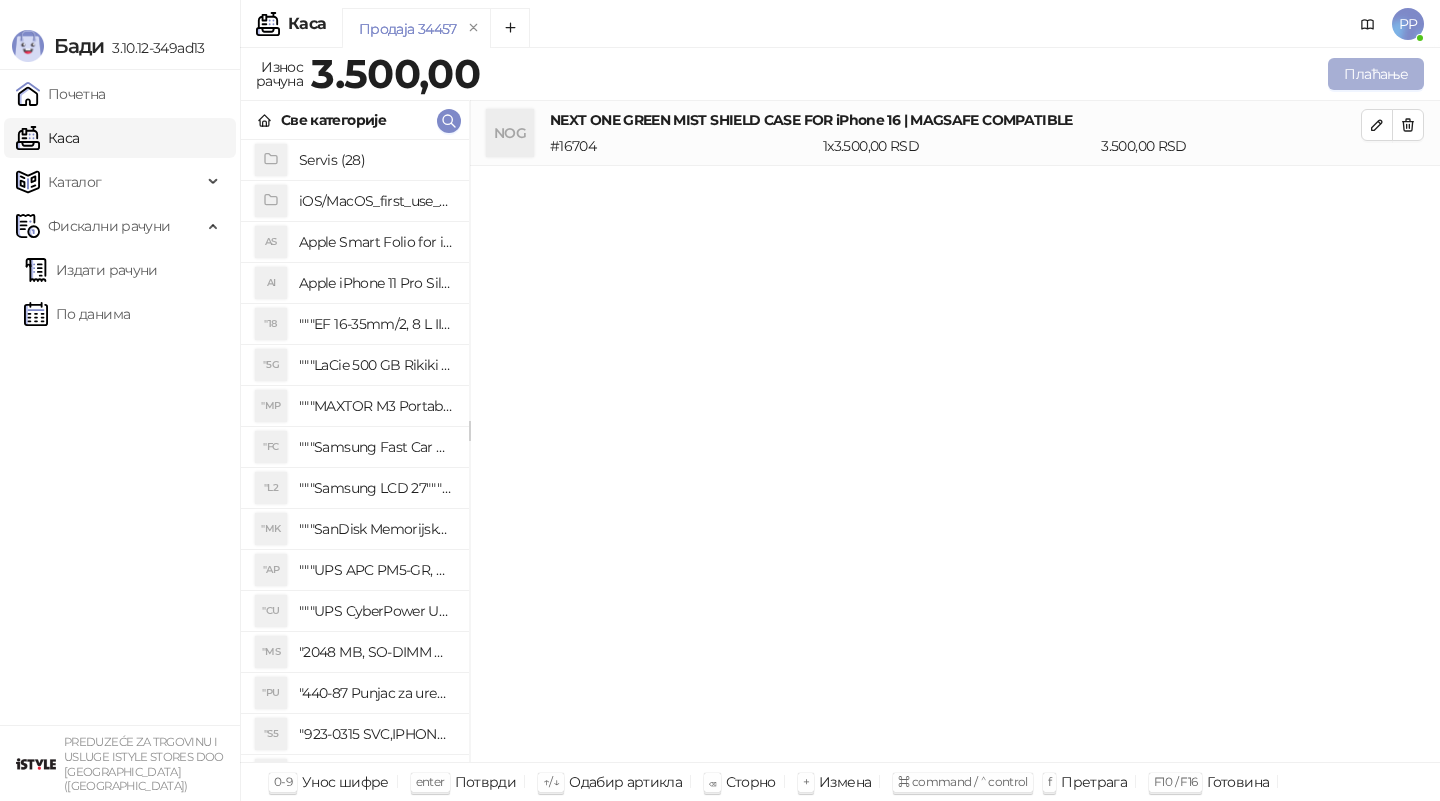 click on "Плаћање" at bounding box center [1376, 74] 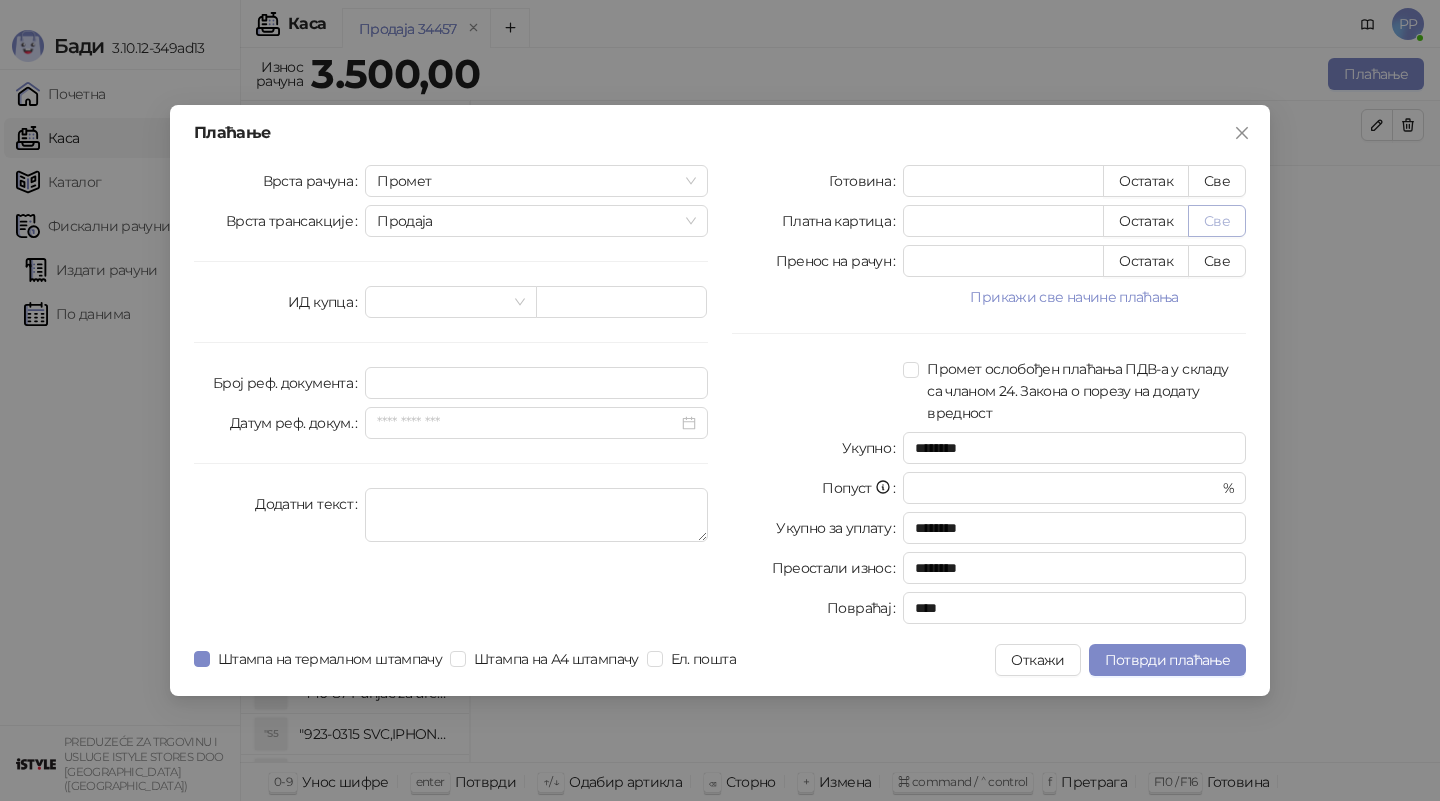 click on "Све" at bounding box center (1217, 221) 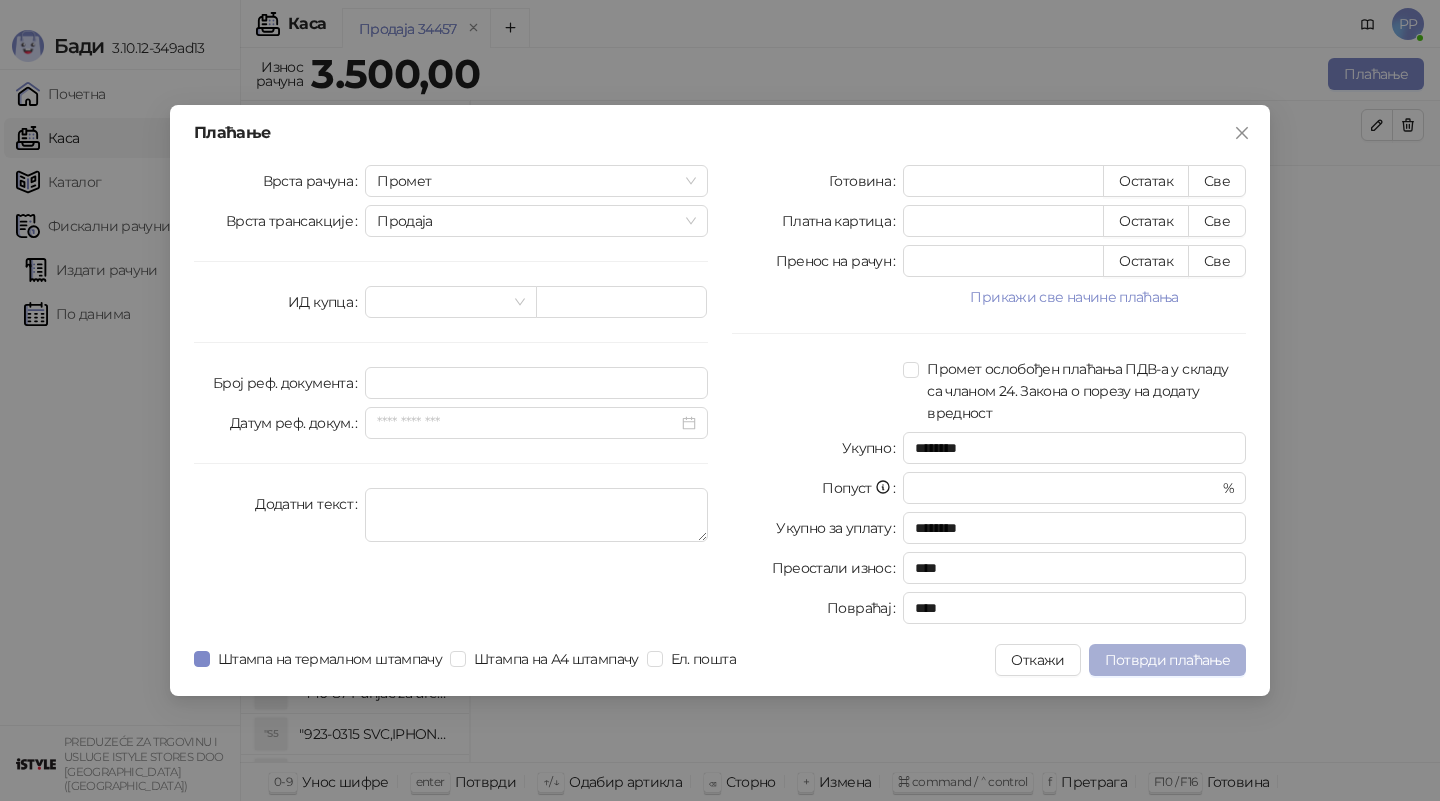 click on "Потврди плаћање" at bounding box center [1167, 660] 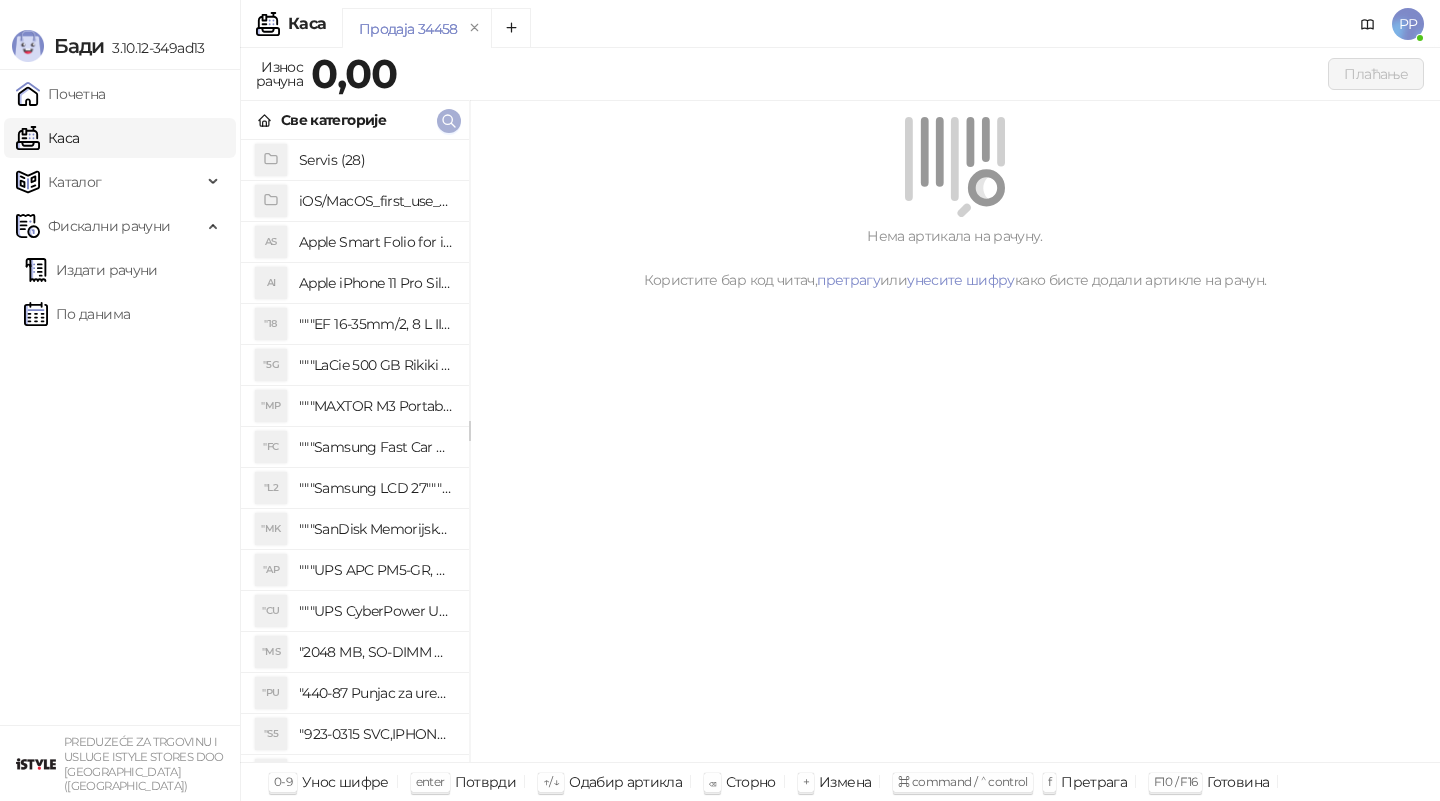 click 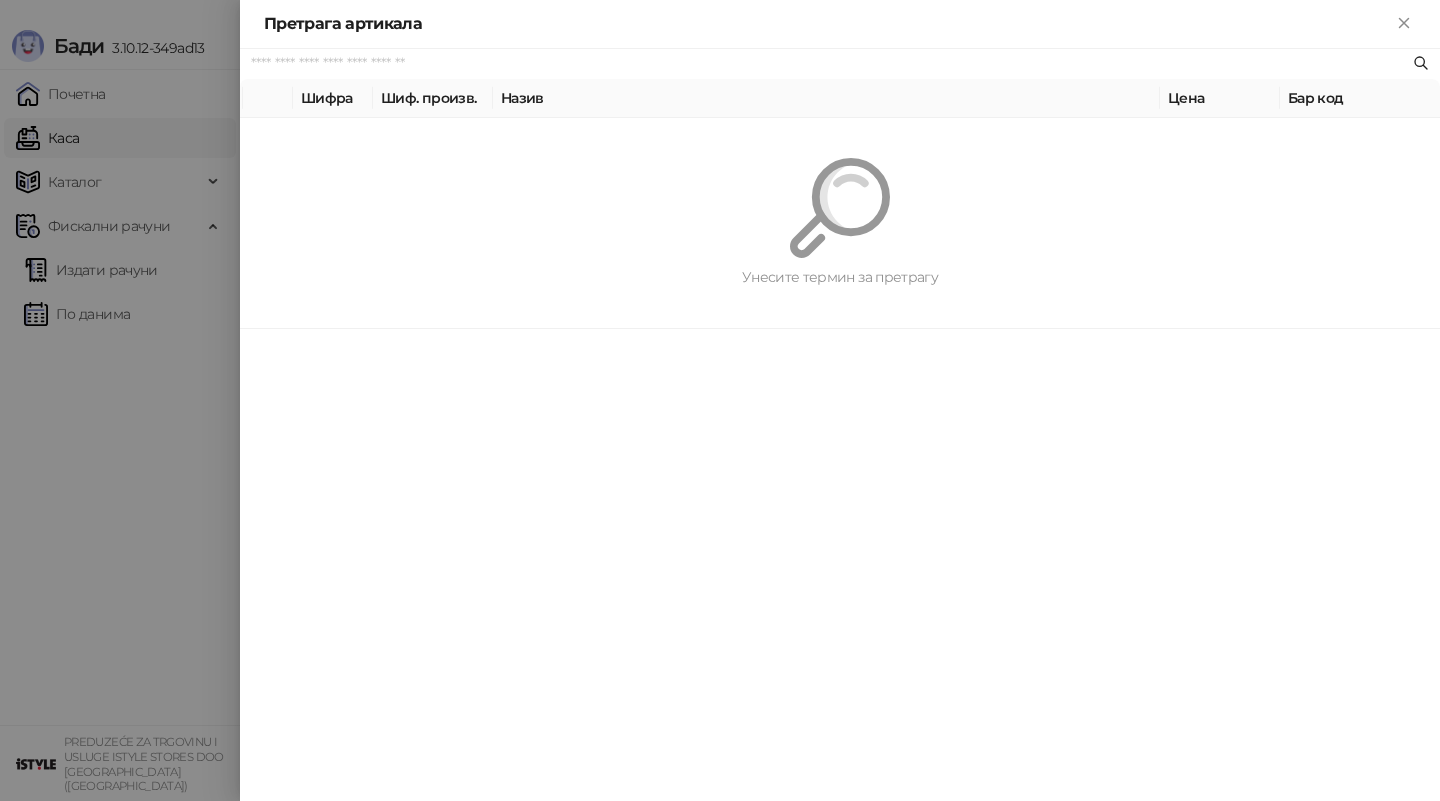 paste on "********" 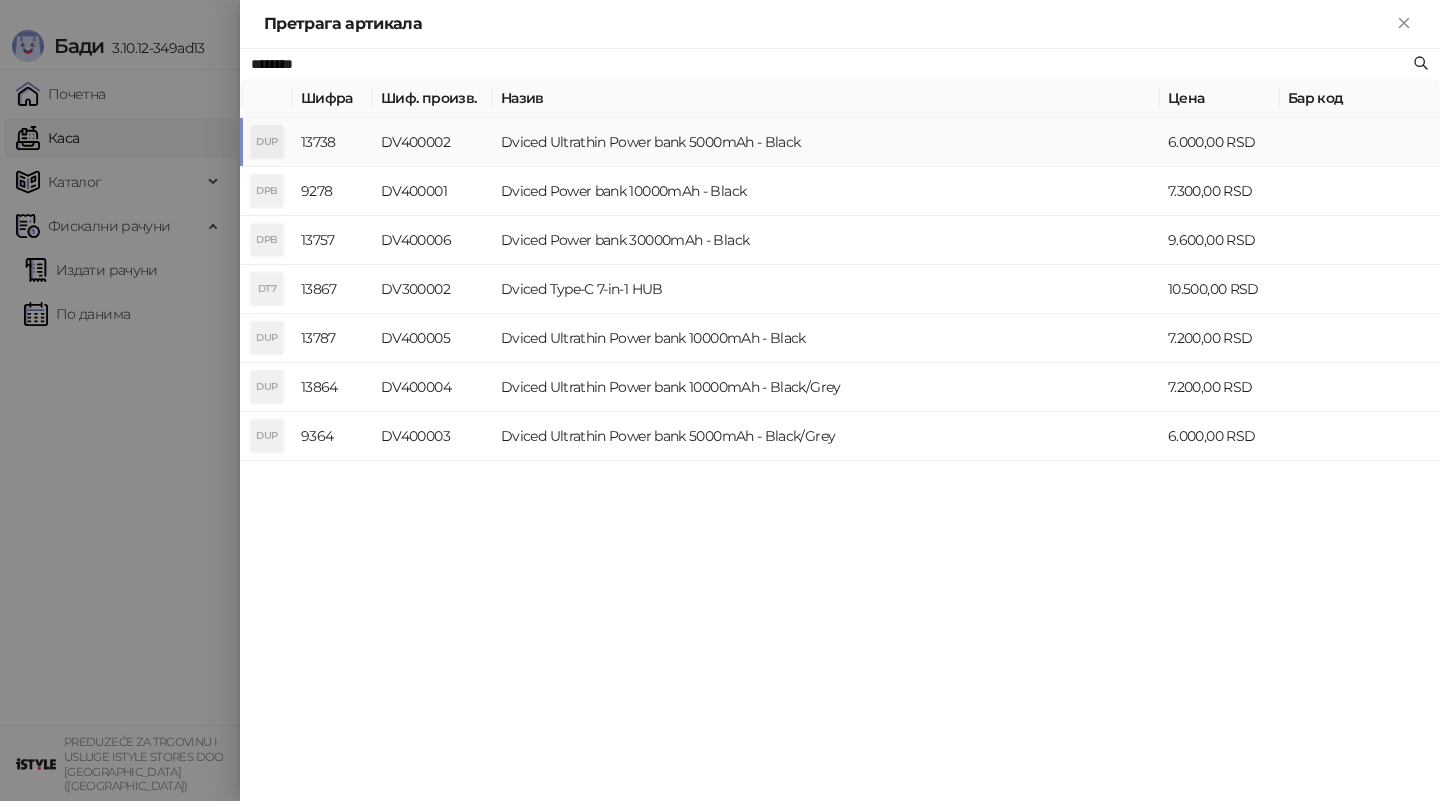 type on "********" 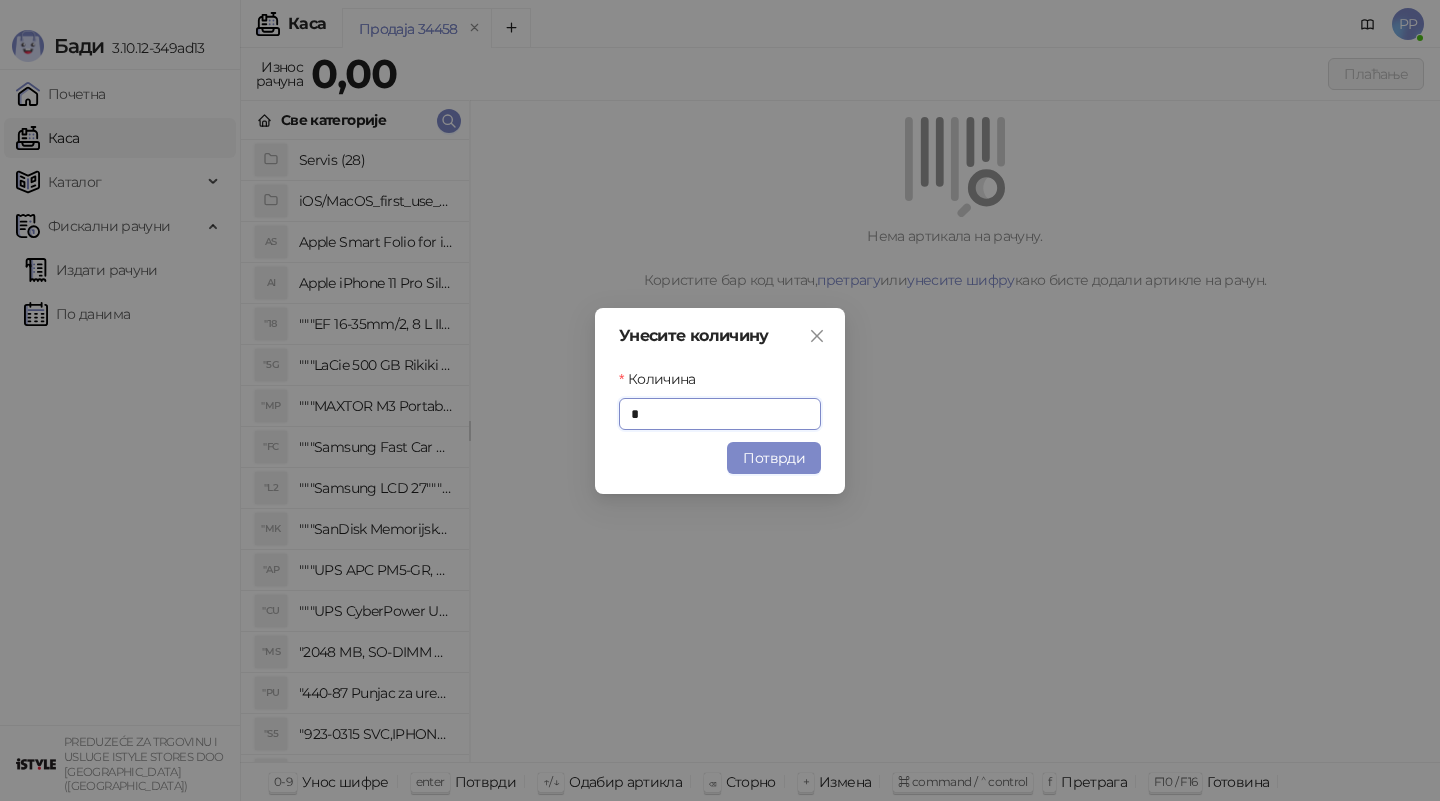 click on "Потврди" at bounding box center (774, 458) 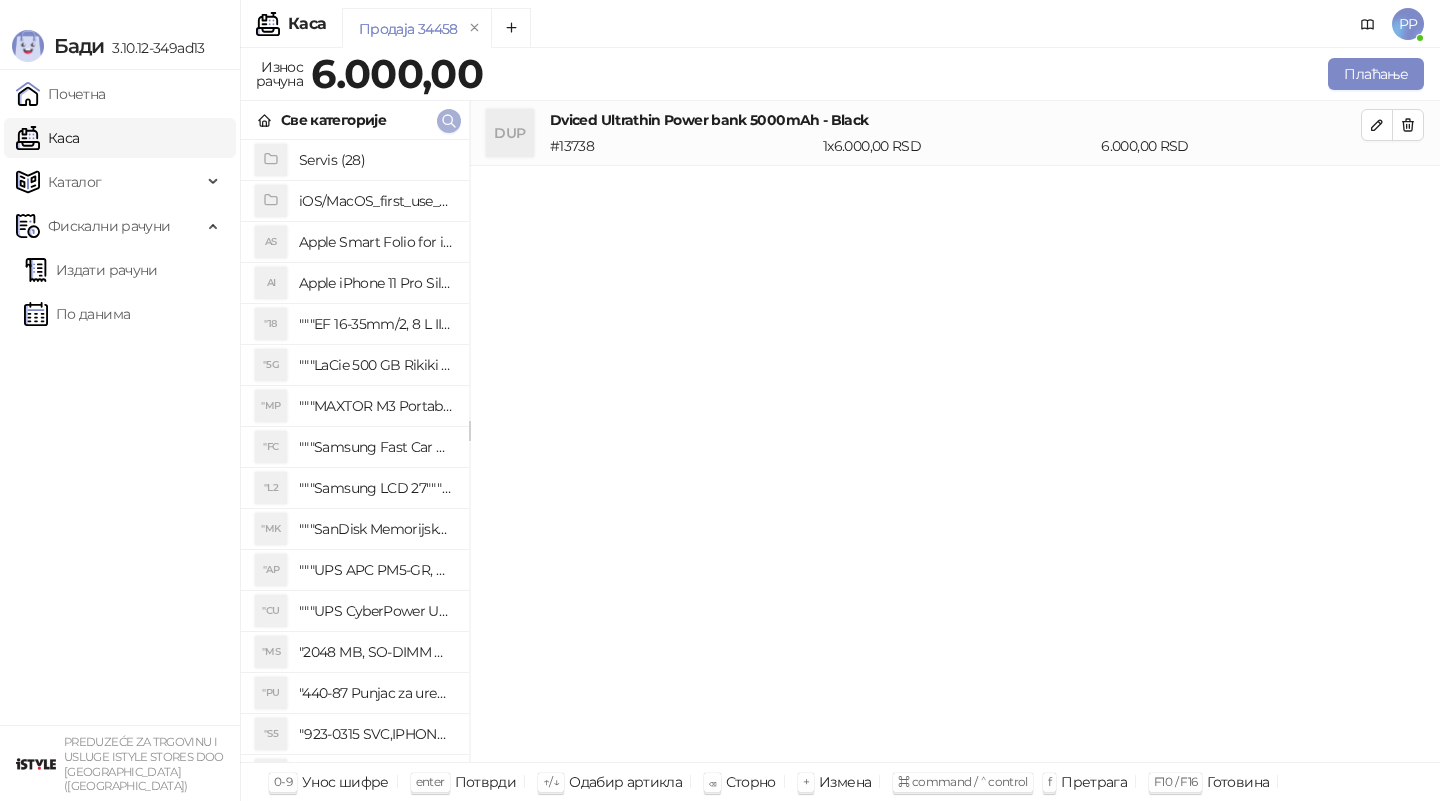 click 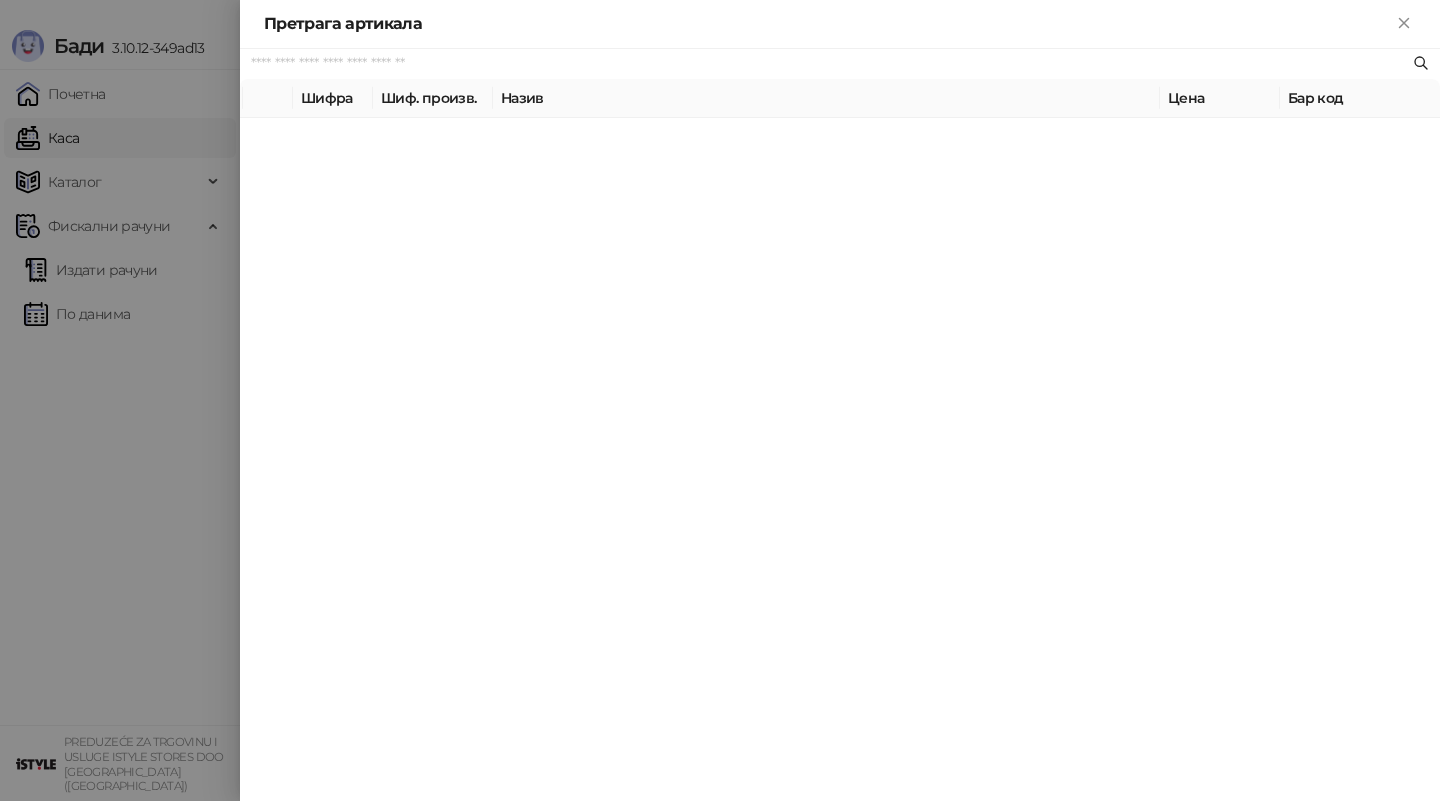 paste on "**********" 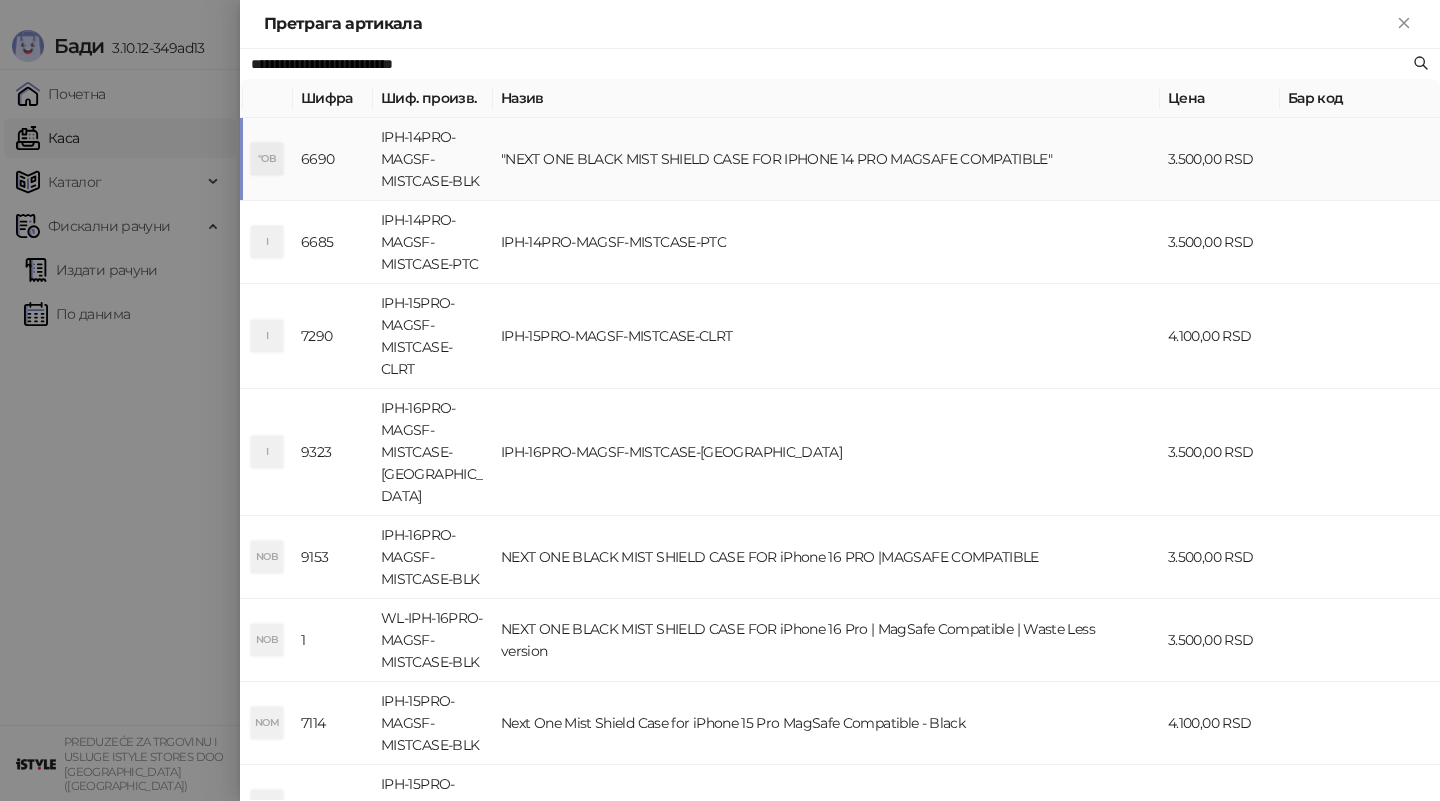 type on "**********" 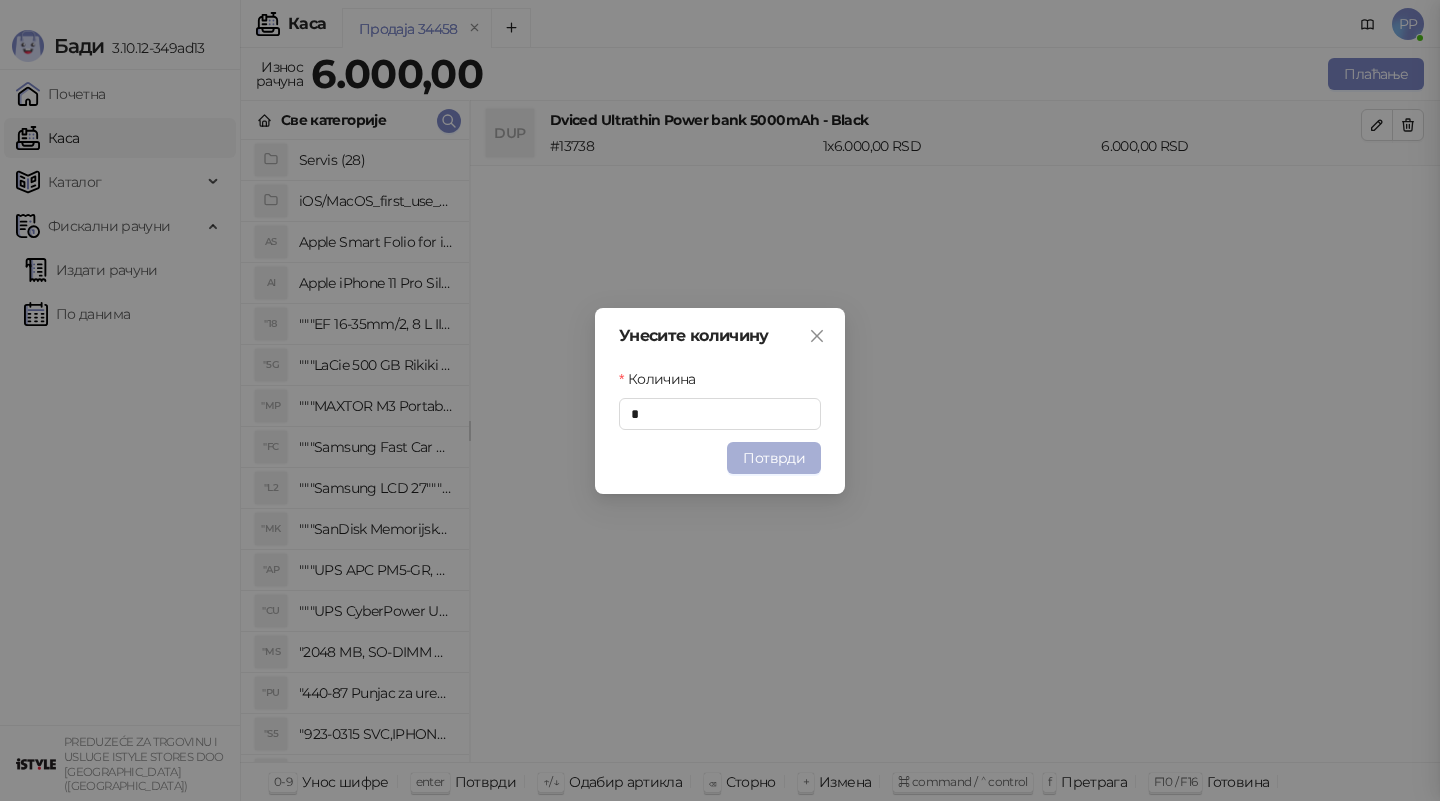click on "Потврди" at bounding box center [774, 458] 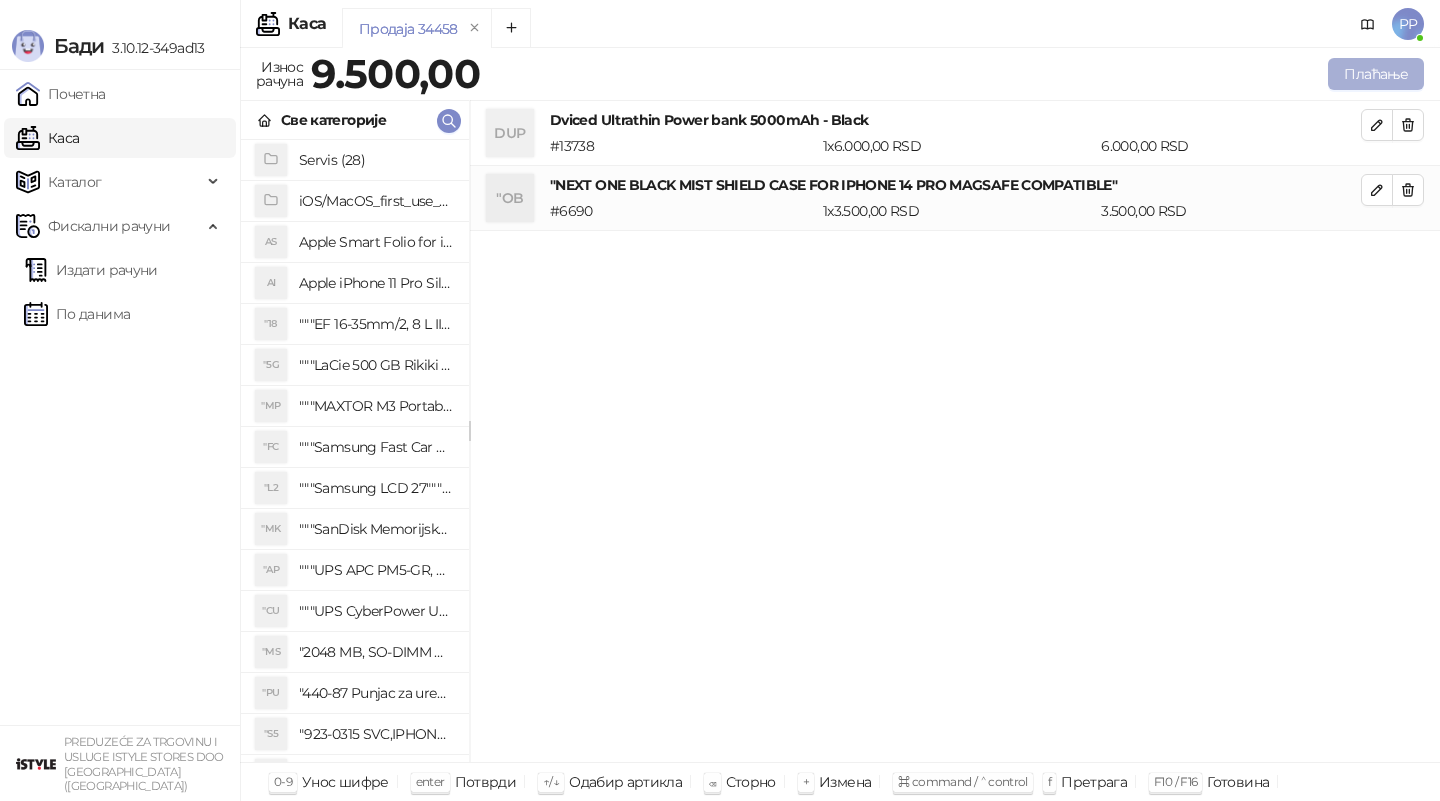 click on "Плаћање" at bounding box center [1376, 74] 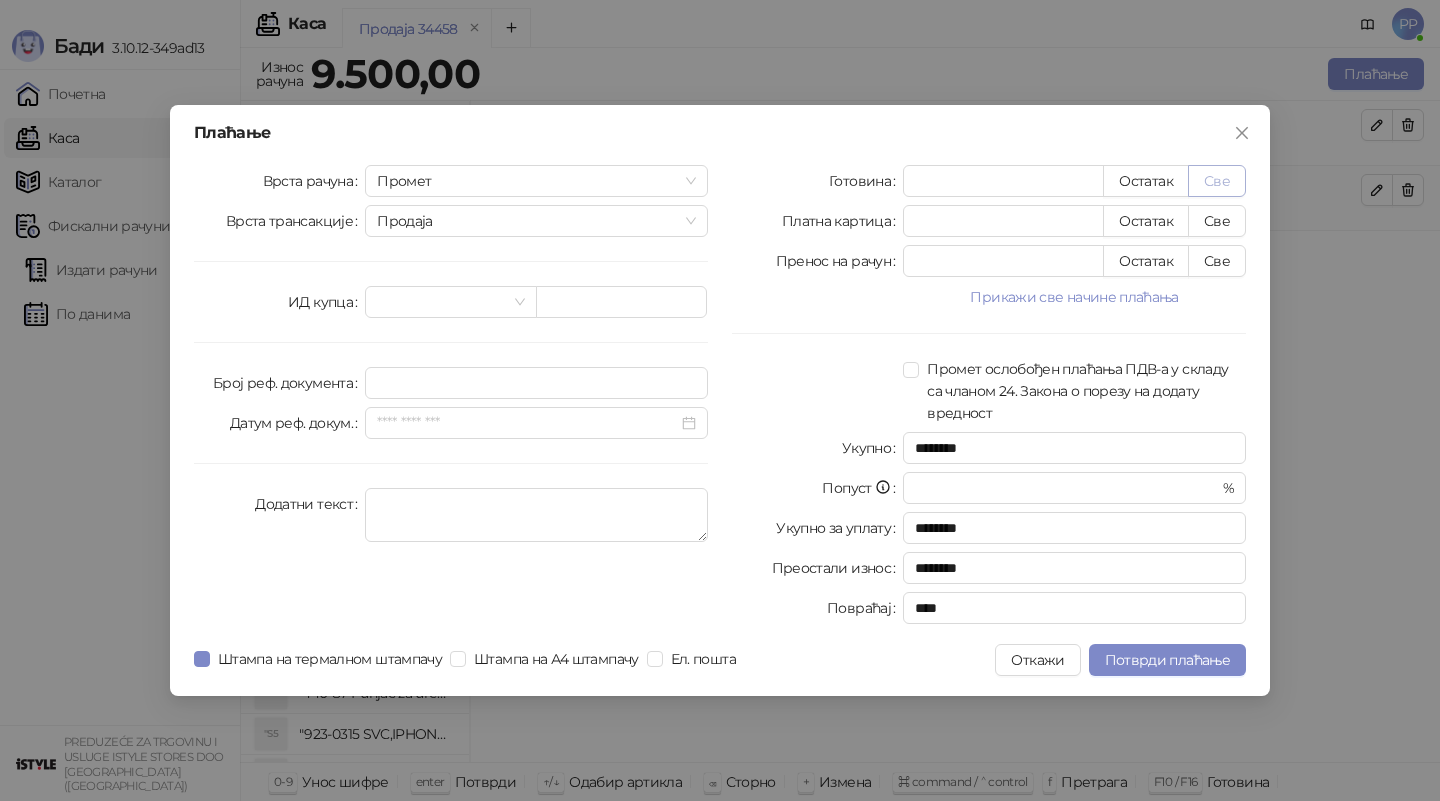 click on "Све" at bounding box center (1217, 181) 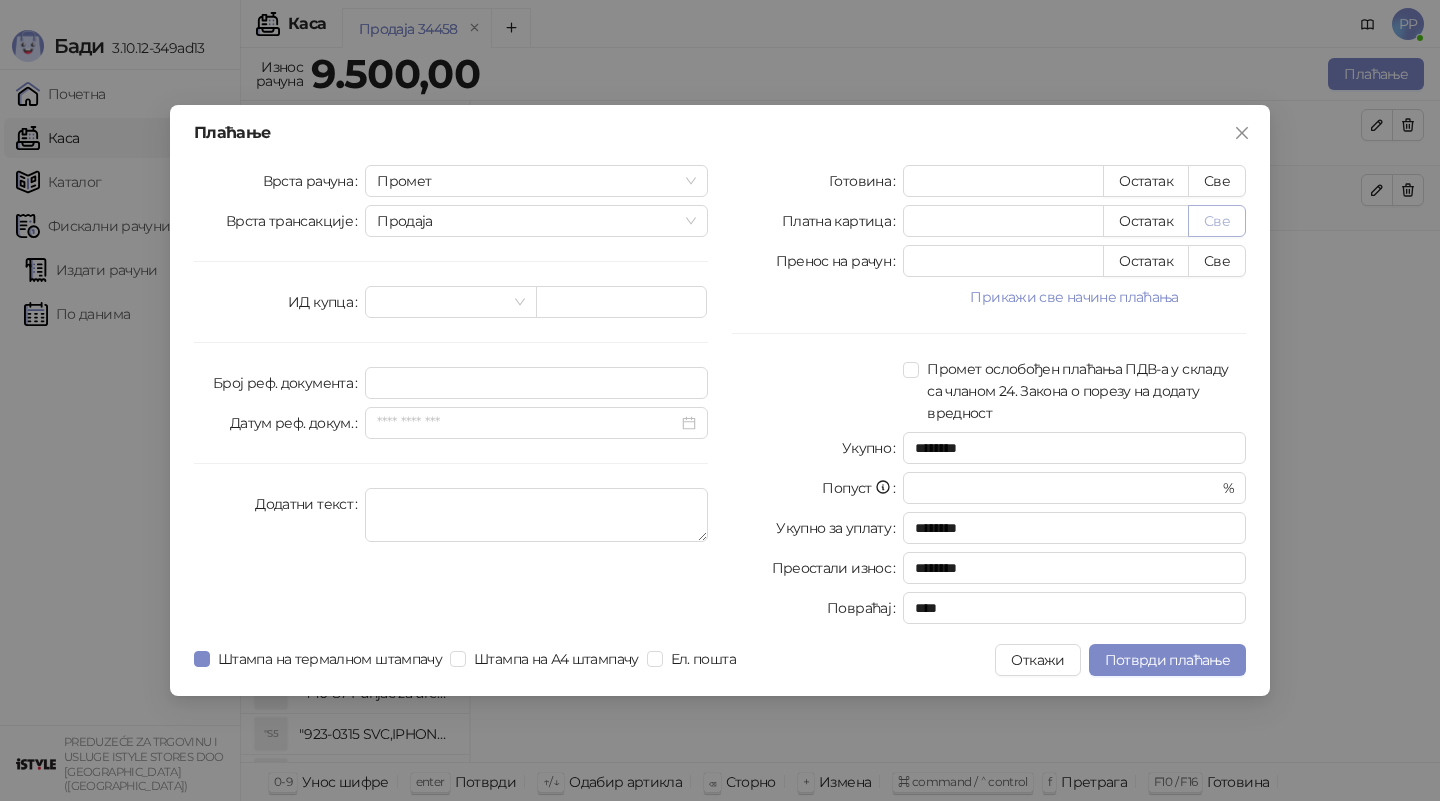 type on "****" 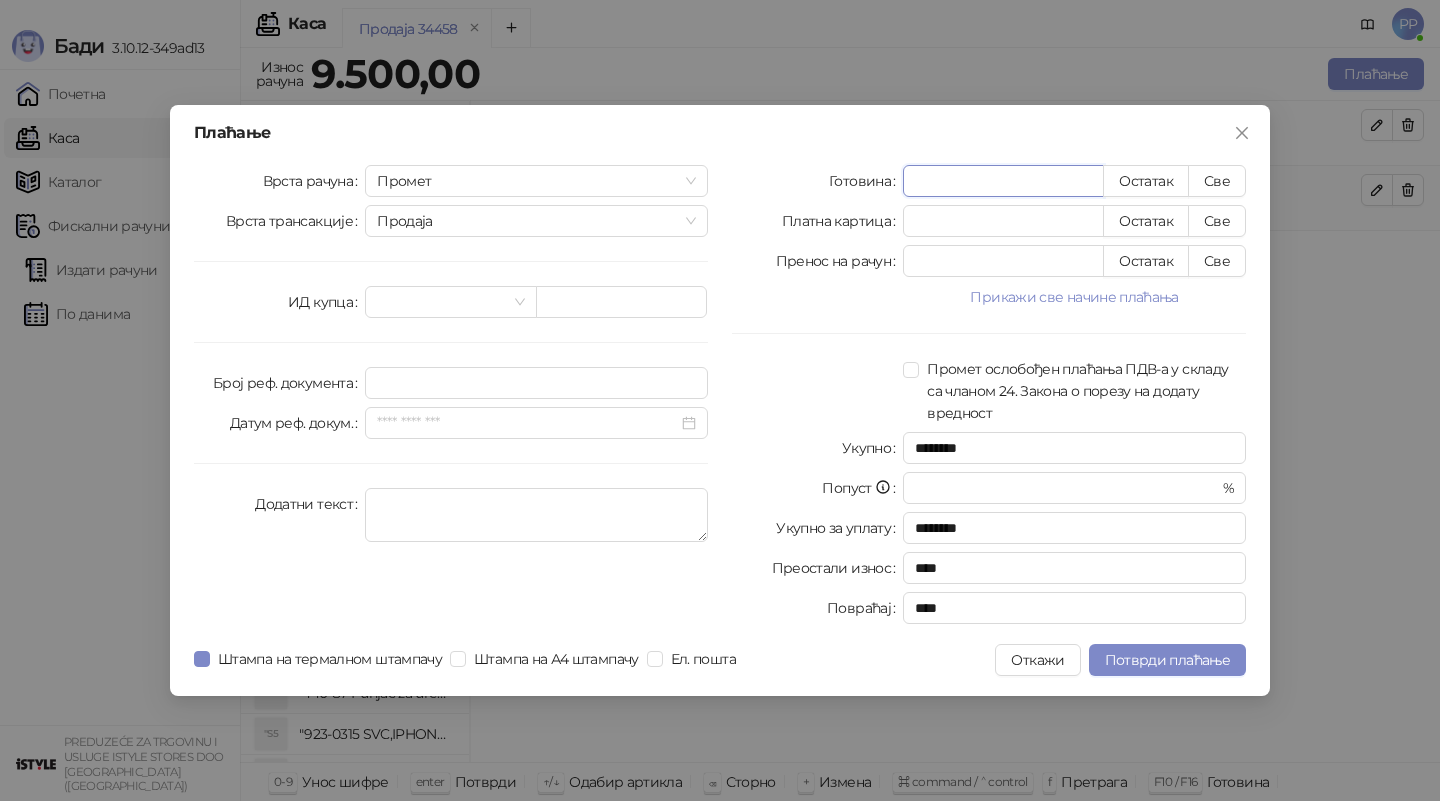 drag, startPoint x: 997, startPoint y: 188, endPoint x: 744, endPoint y: 163, distance: 254.23218 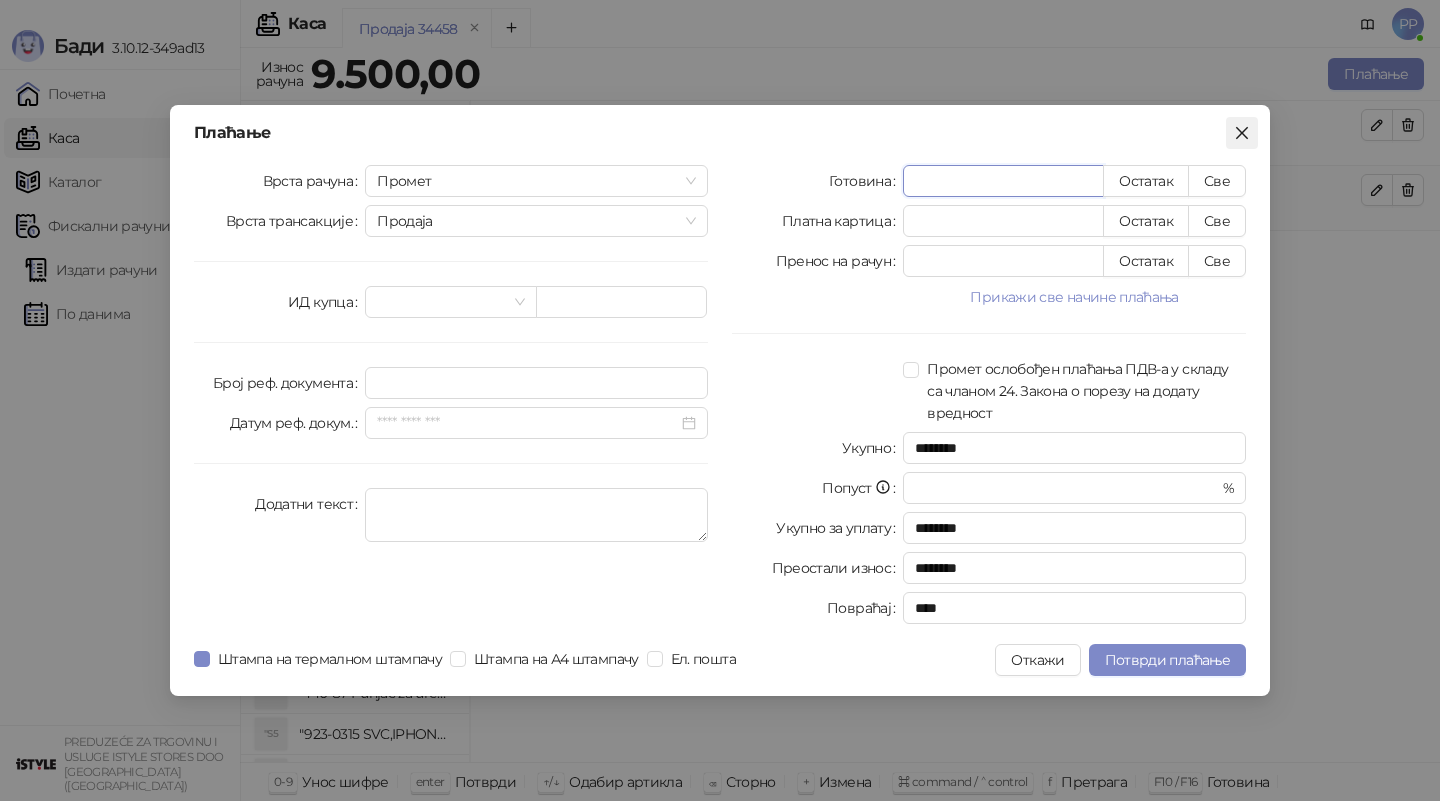 type 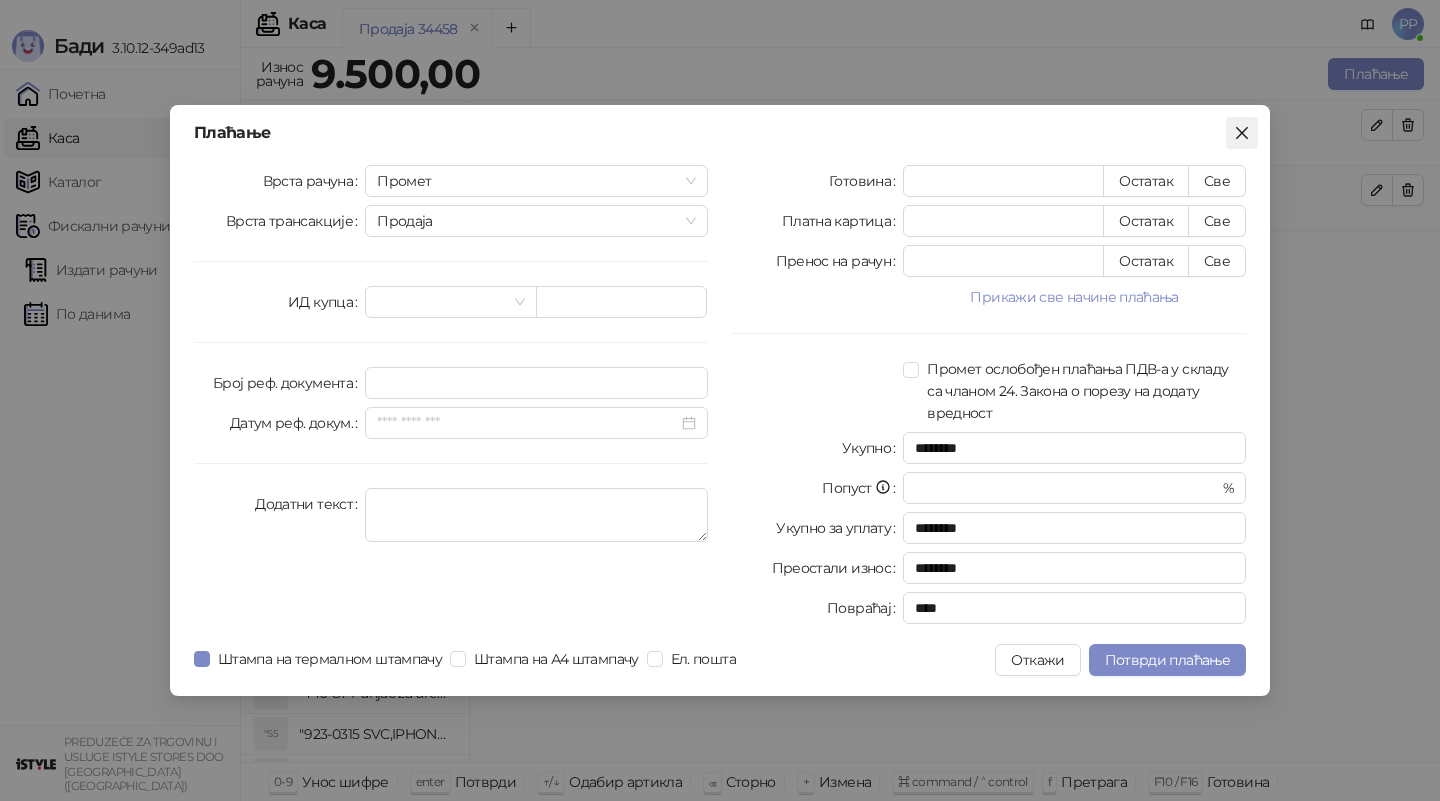 click 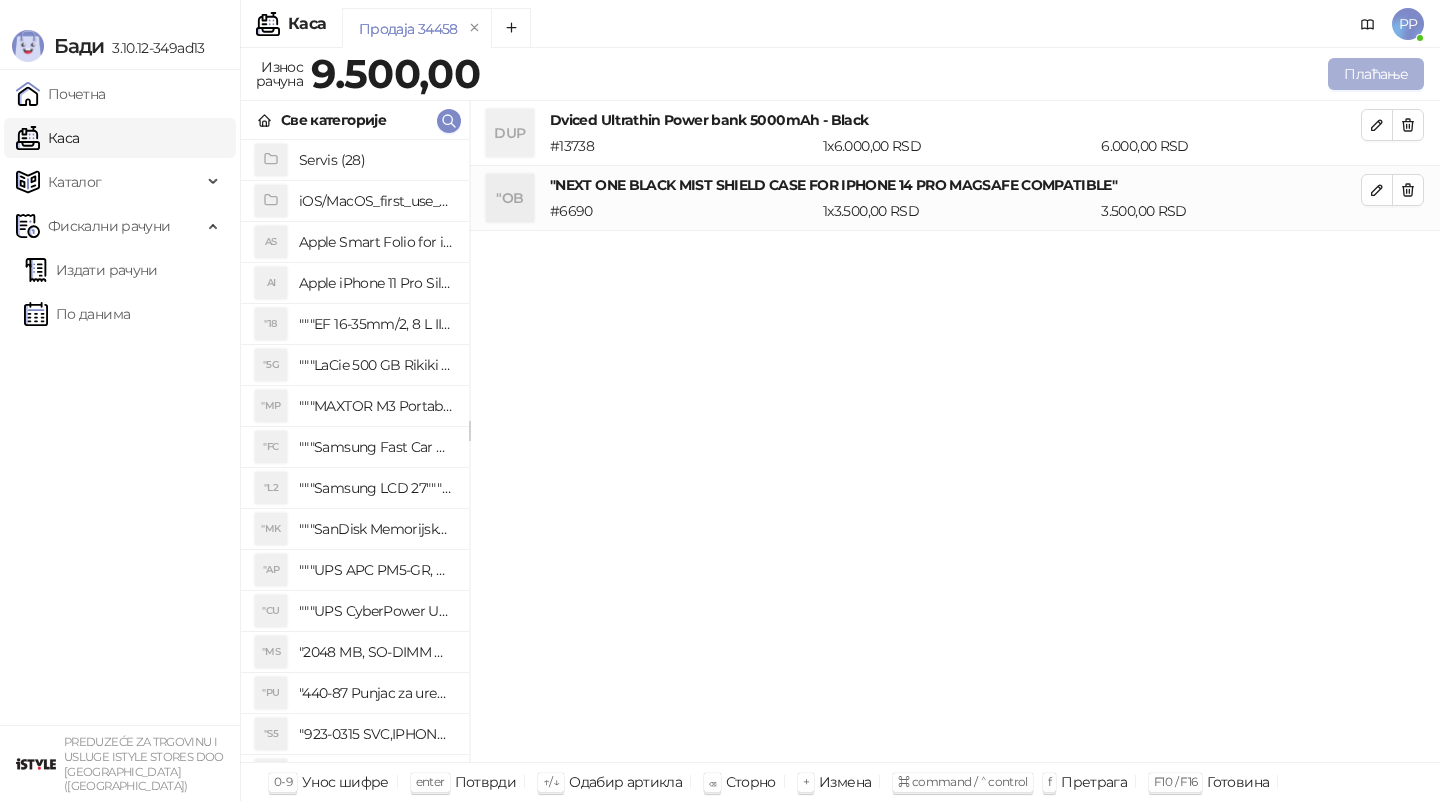 click on "Плаћање" at bounding box center (1376, 74) 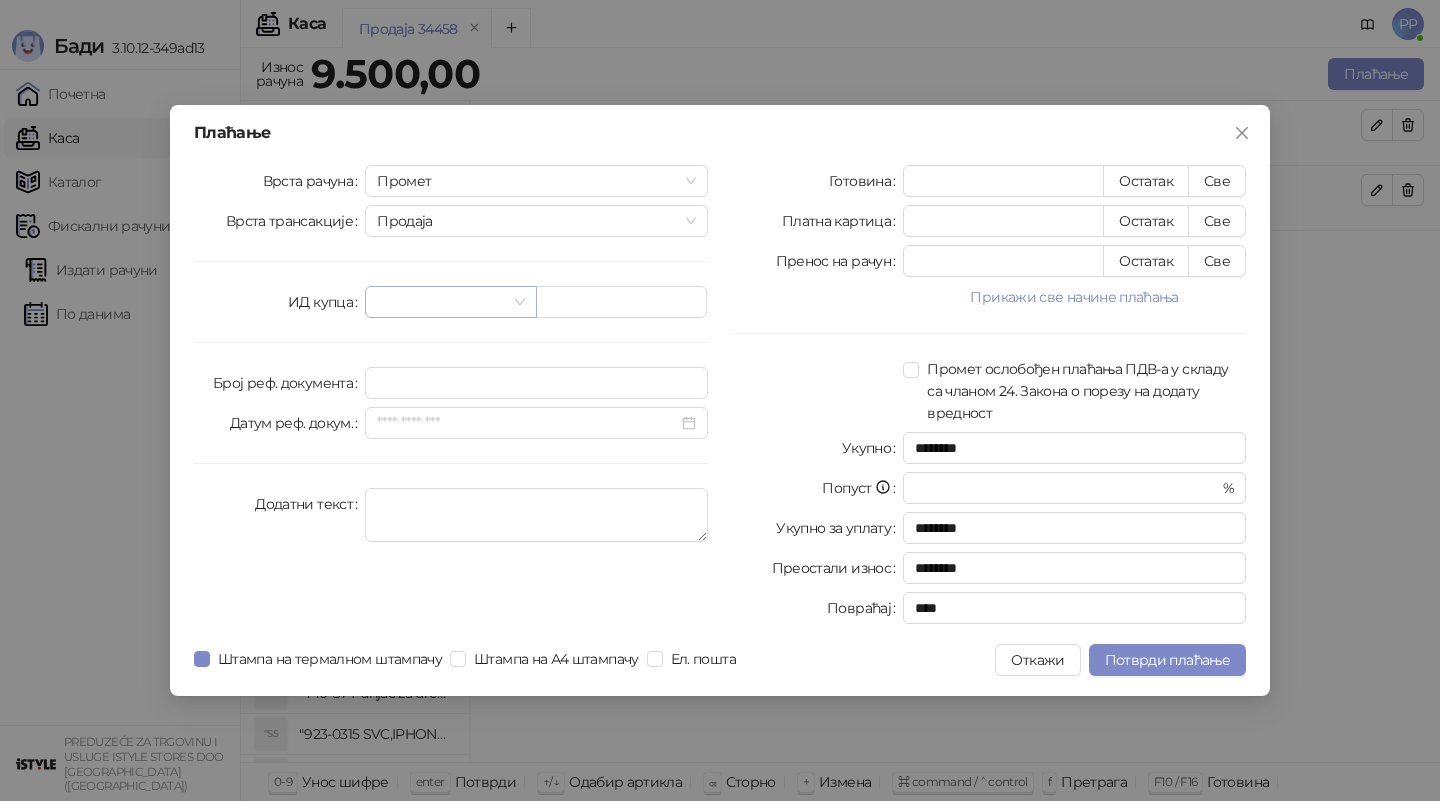 click at bounding box center [441, 302] 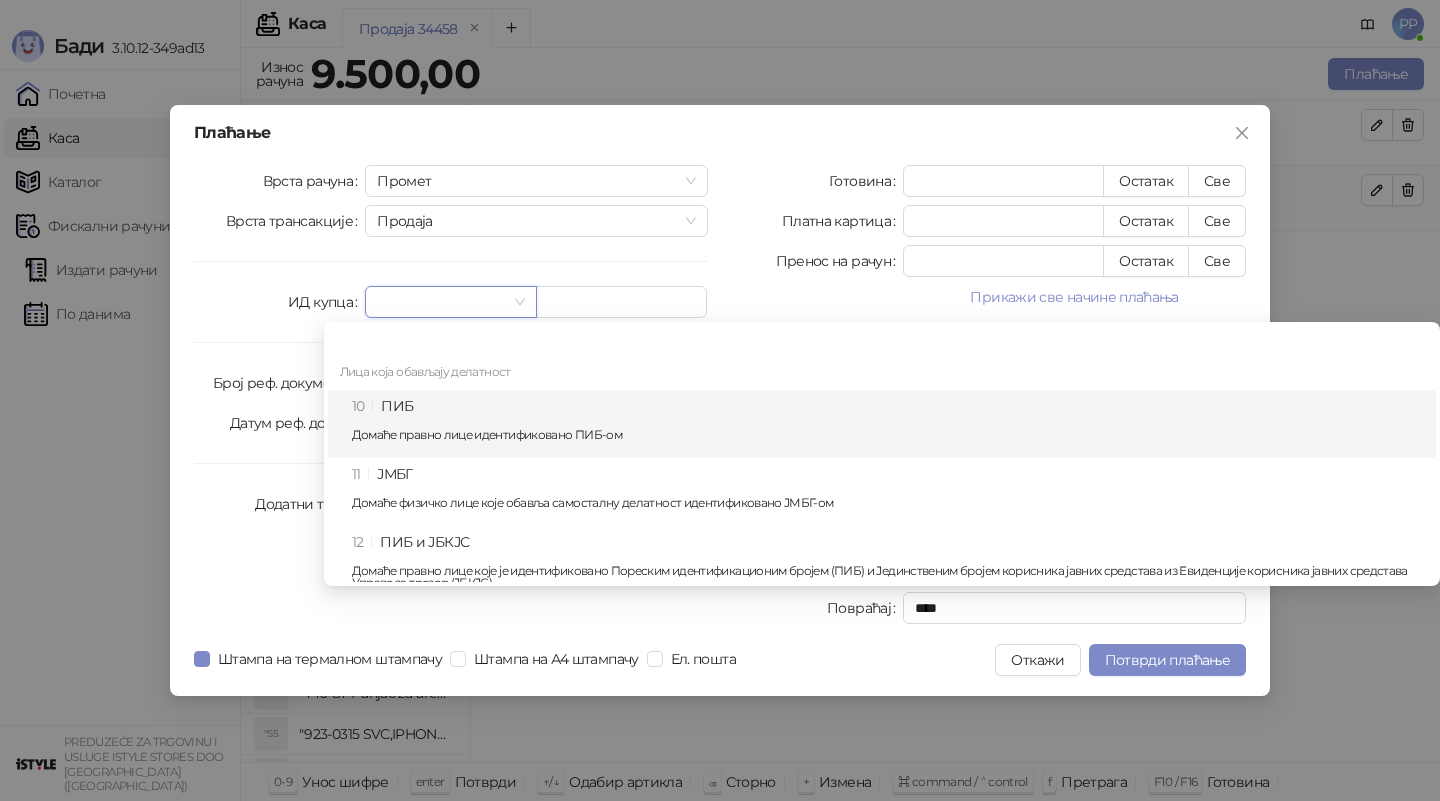 click on "10 ПИБ Домаће правно лице идентификовано ПИБ-ом" at bounding box center (888, 424) 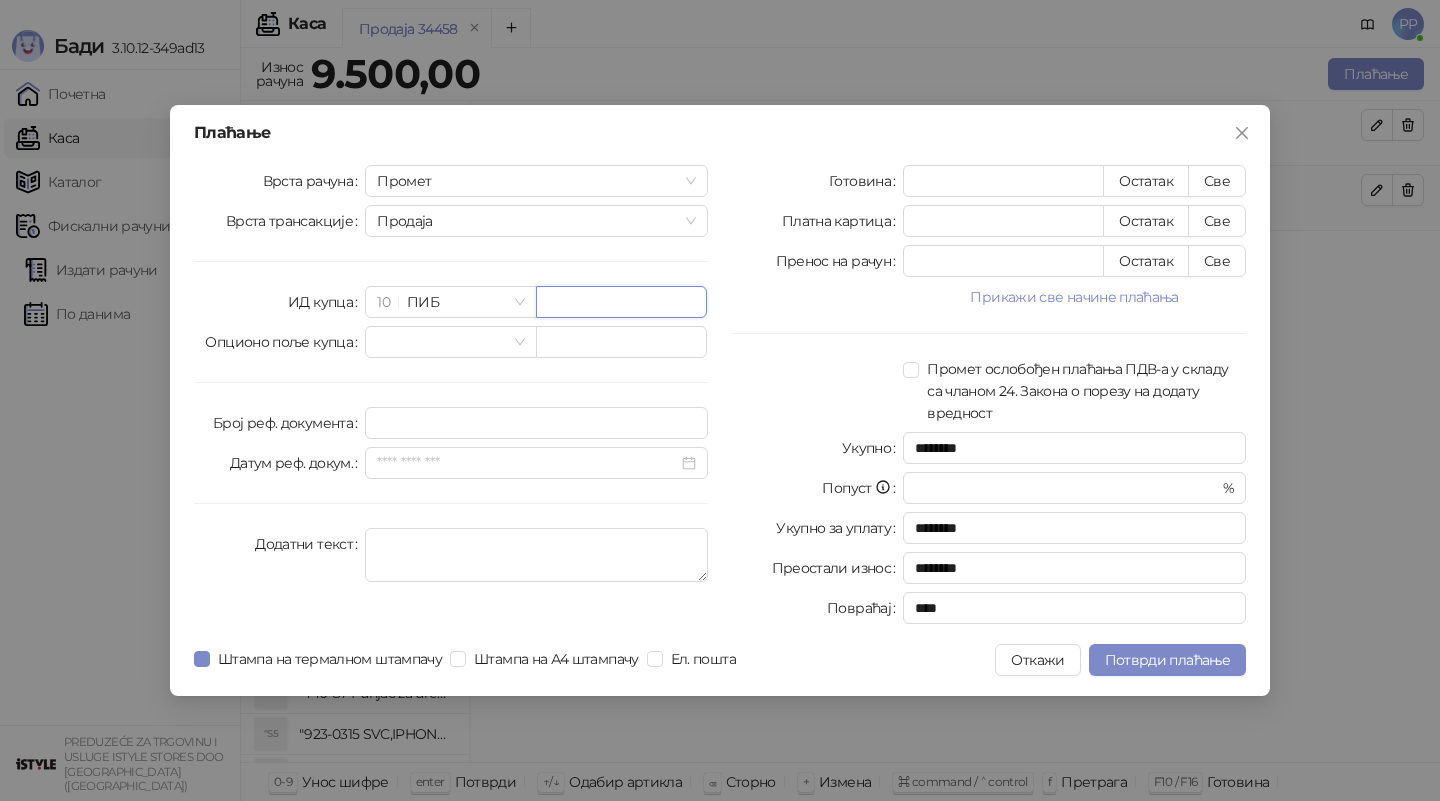 click at bounding box center (621, 302) 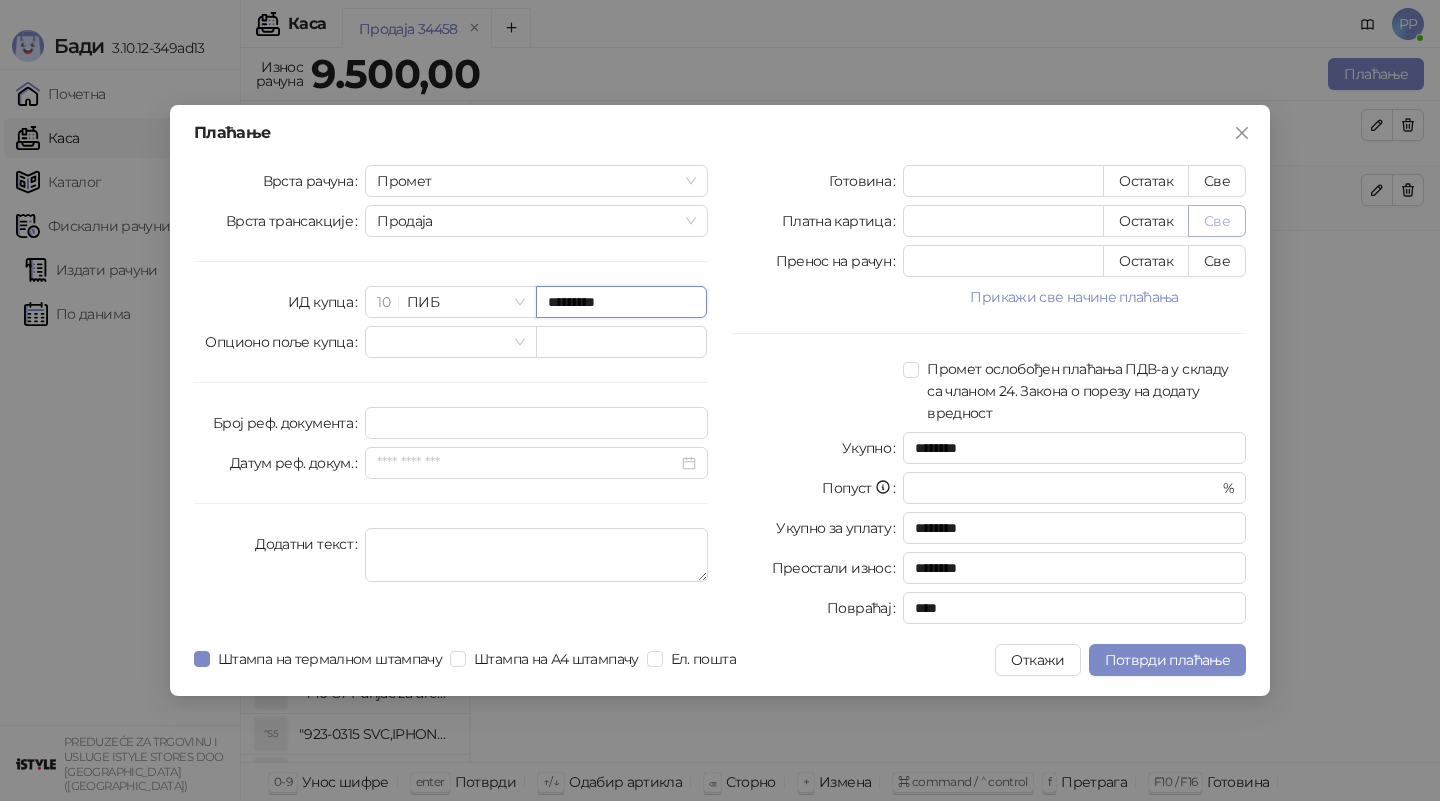 type on "*********" 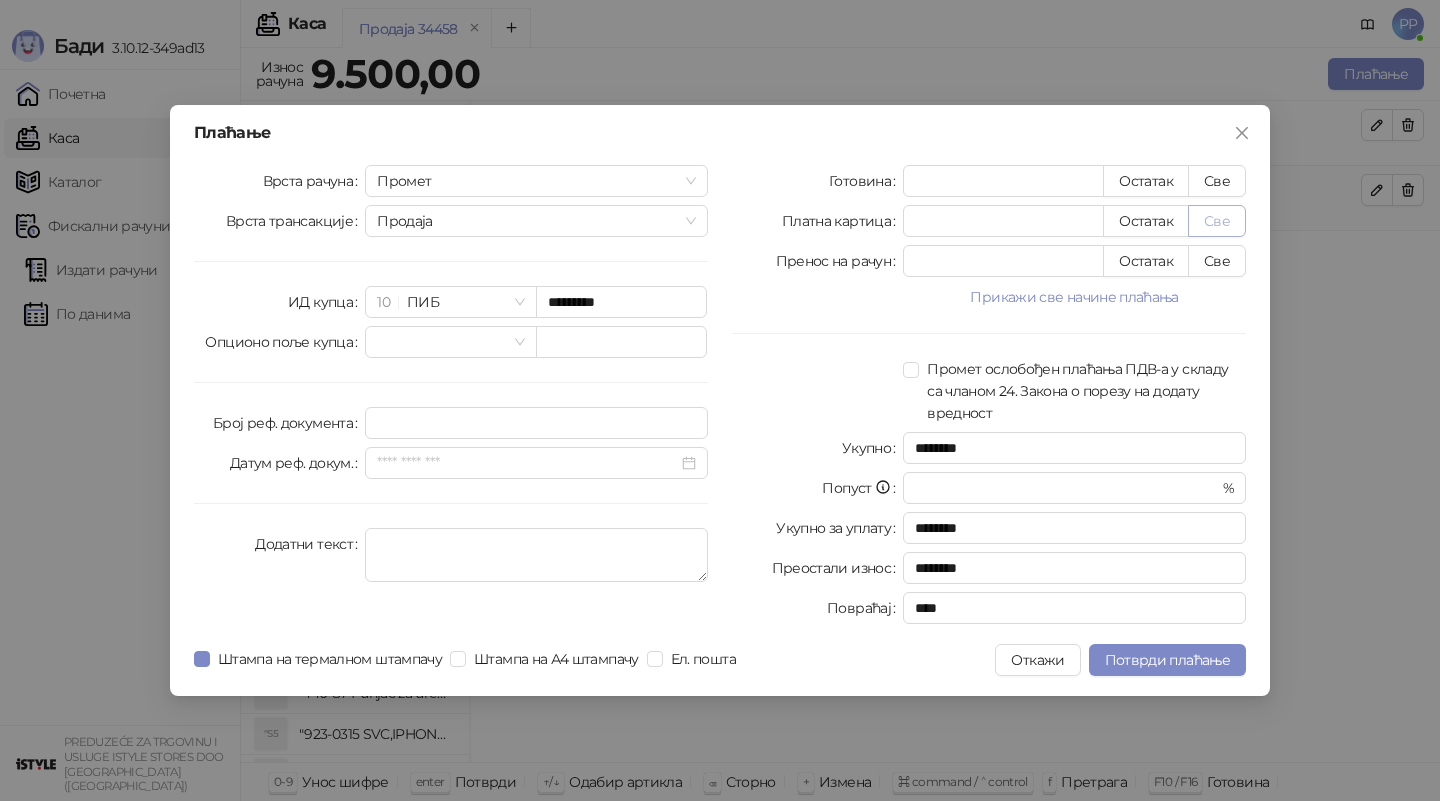 click on "Све" at bounding box center [1217, 221] 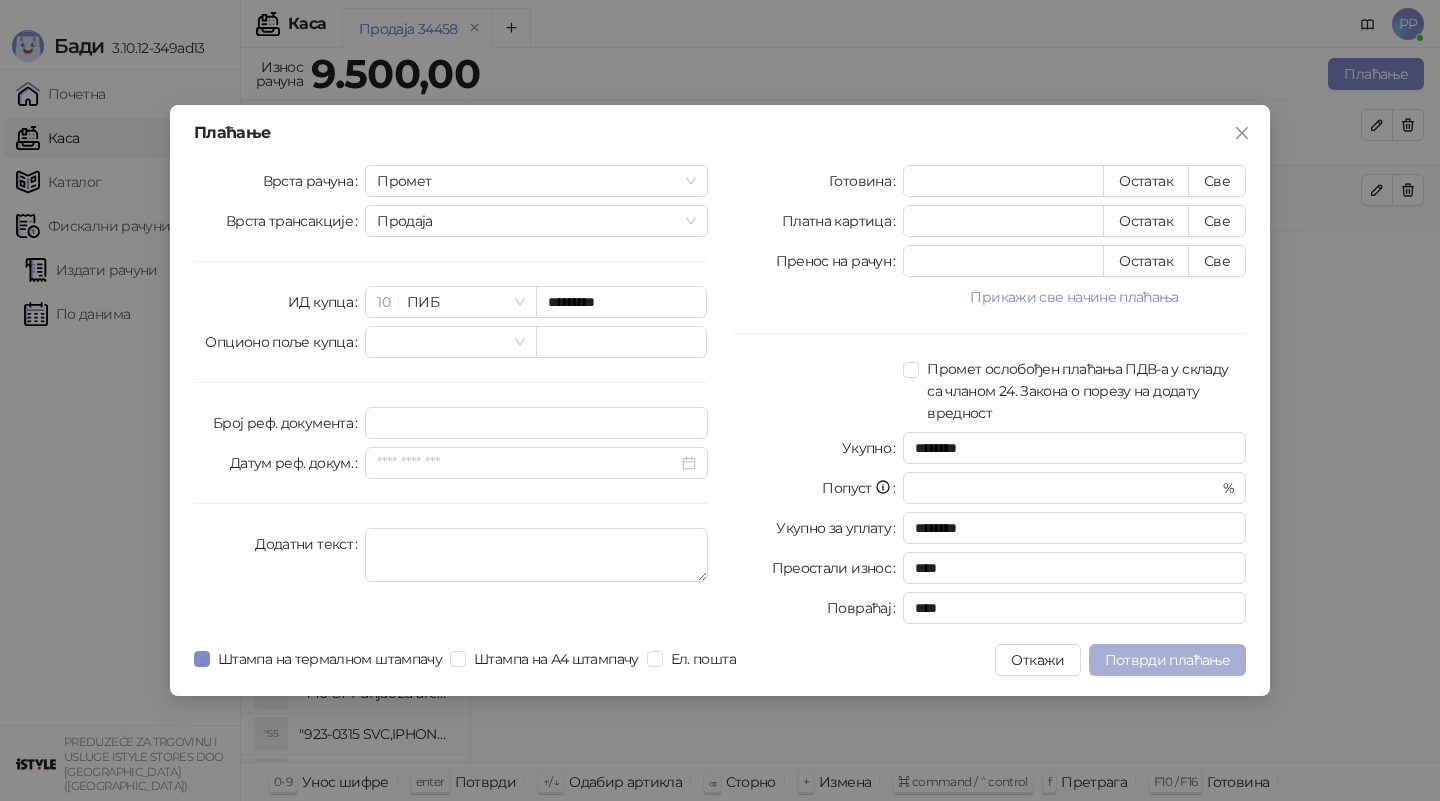 click on "Потврди плаћање" at bounding box center (1167, 660) 